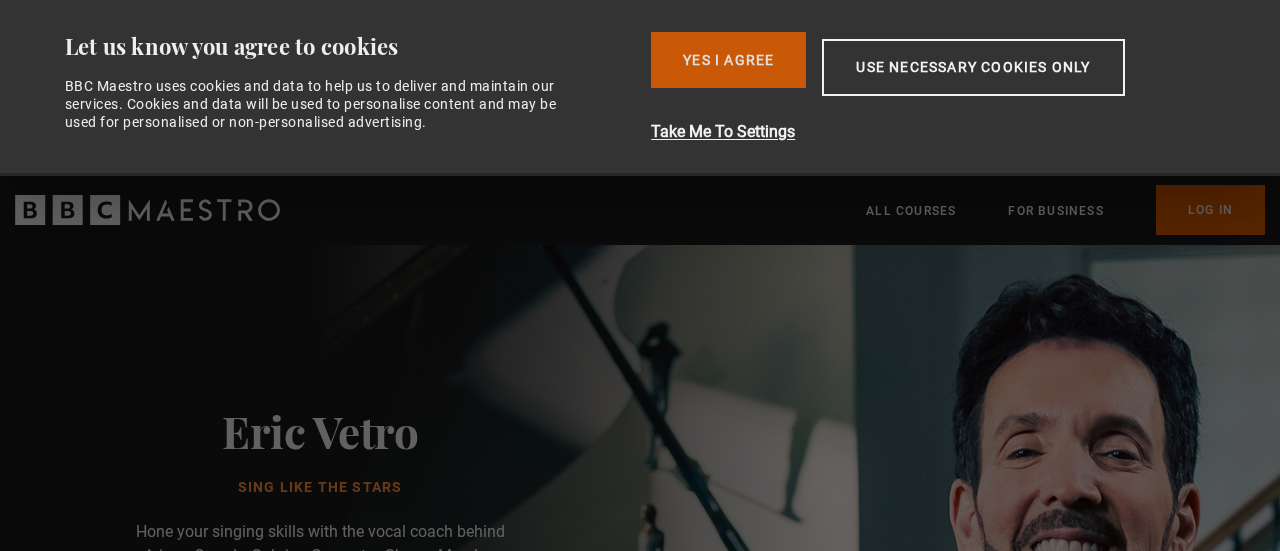 scroll, scrollTop: 0, scrollLeft: 0, axis: both 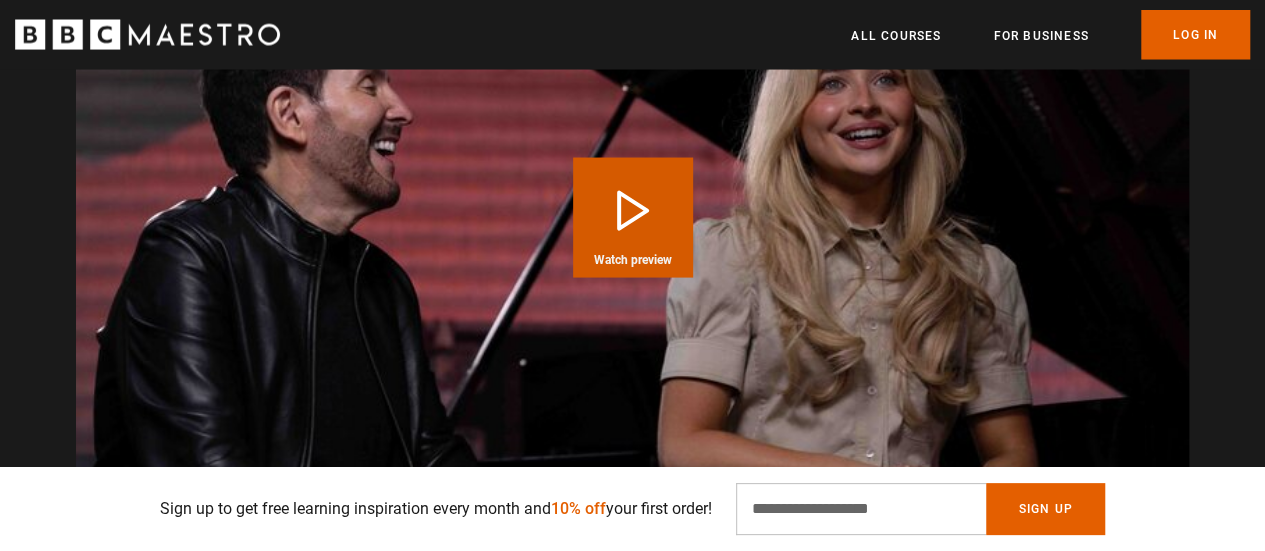 click on "Play Course overview for Sing Like the Stars with Eric Vetro Watch preview" at bounding box center [633, 218] 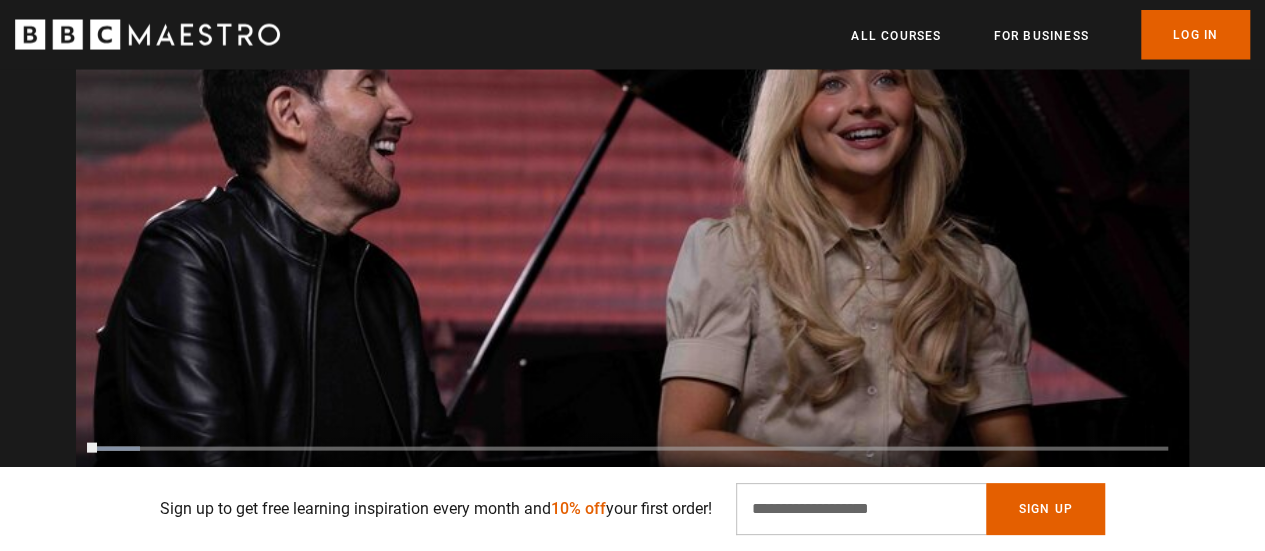 scroll, scrollTop: 1908, scrollLeft: 0, axis: vertical 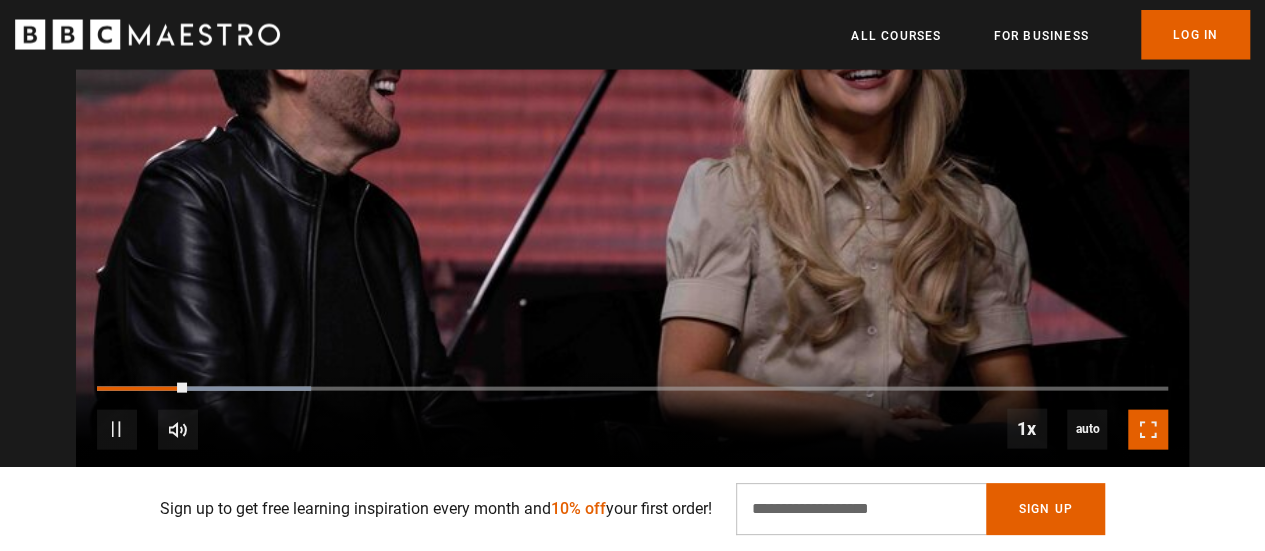 click at bounding box center [1148, 430] 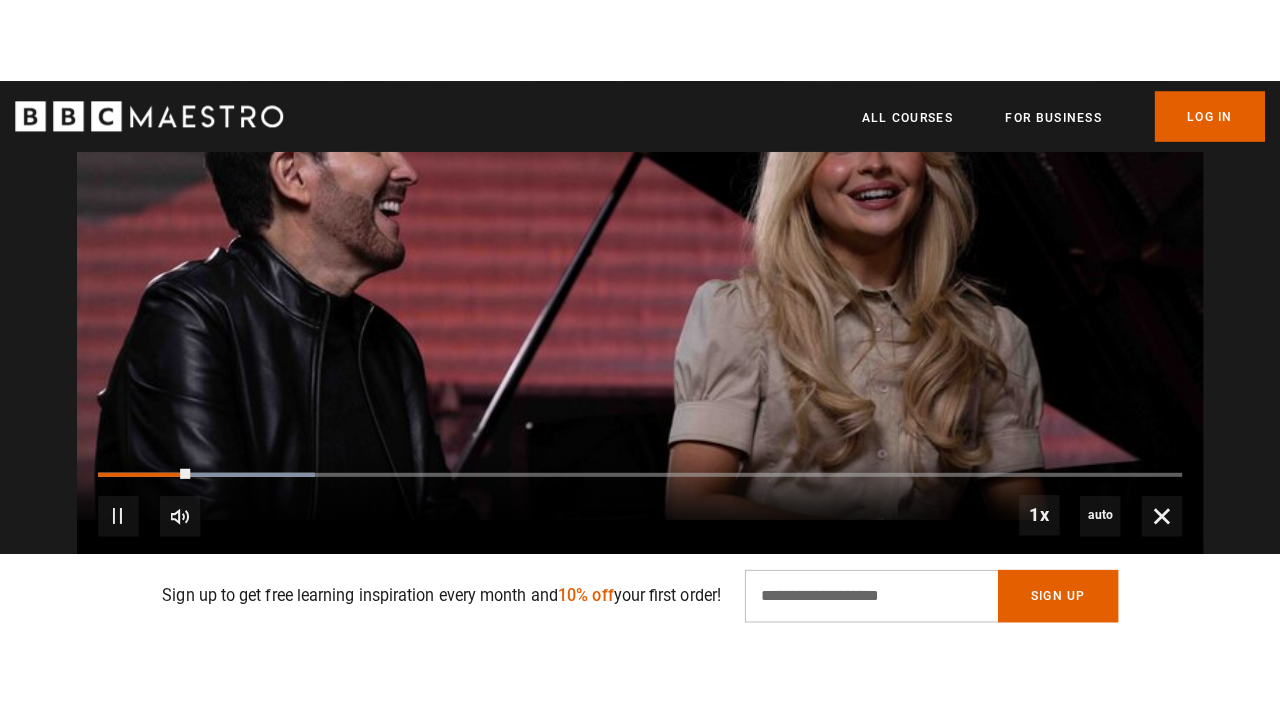 scroll, scrollTop: 1908, scrollLeft: 0, axis: vertical 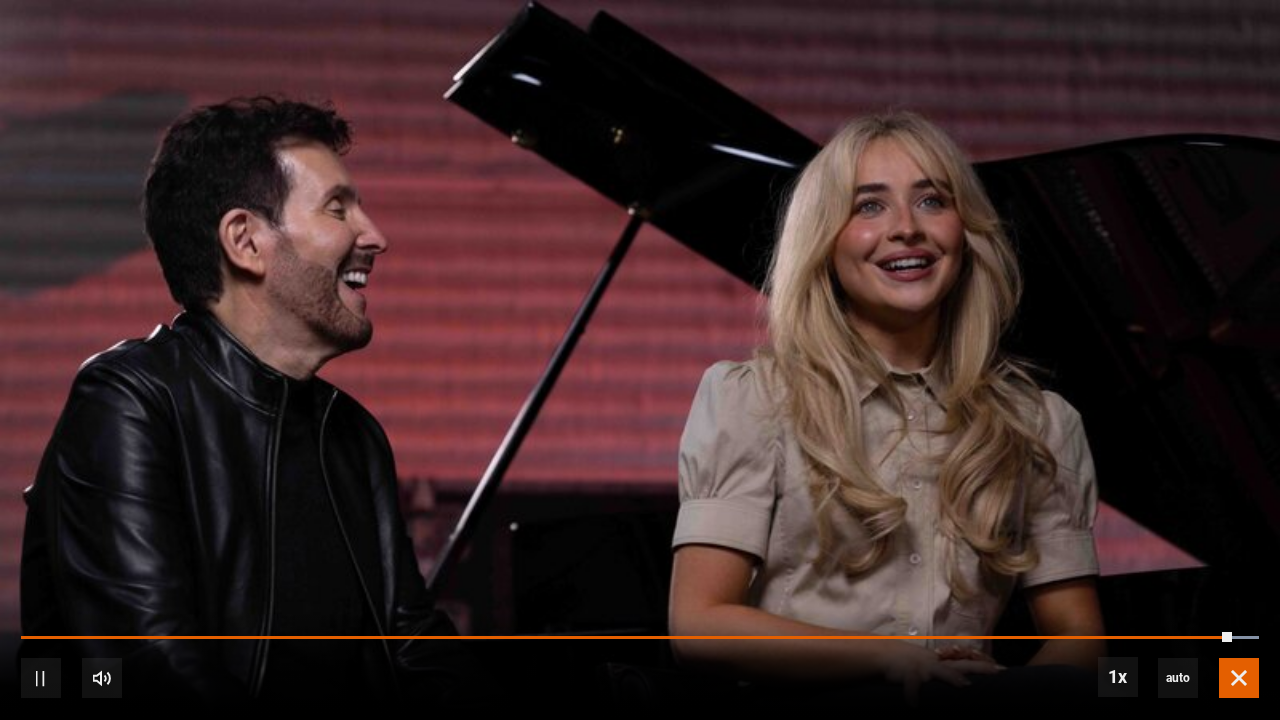 click at bounding box center (1239, 678) 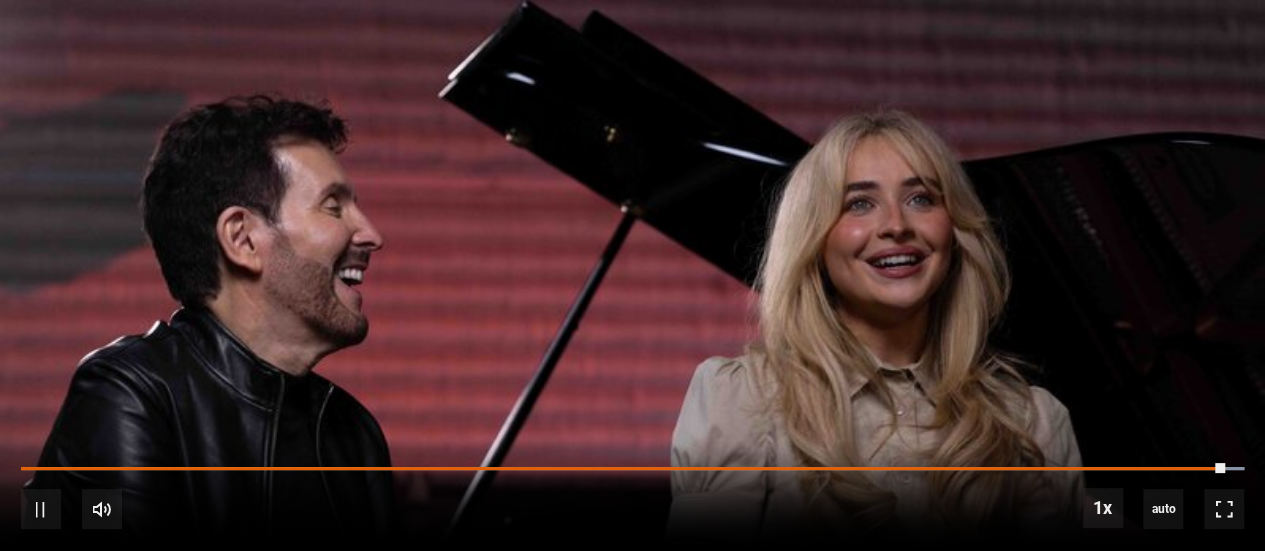 scroll, scrollTop: 0, scrollLeft: 3559, axis: horizontal 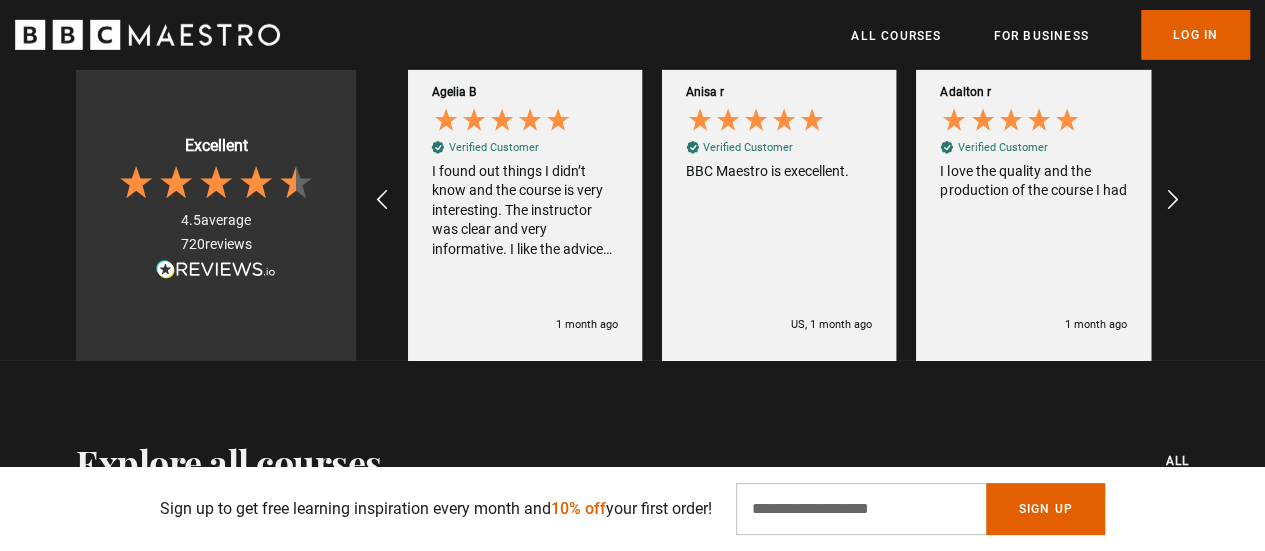 click on "I found out things I didn’t know and the course is very interesting. The instructor was clear and very informative. I like the advice given and plan on using it it. Thank you for opening my eyes up to a lot of things I never knew." at bounding box center (525, 211) 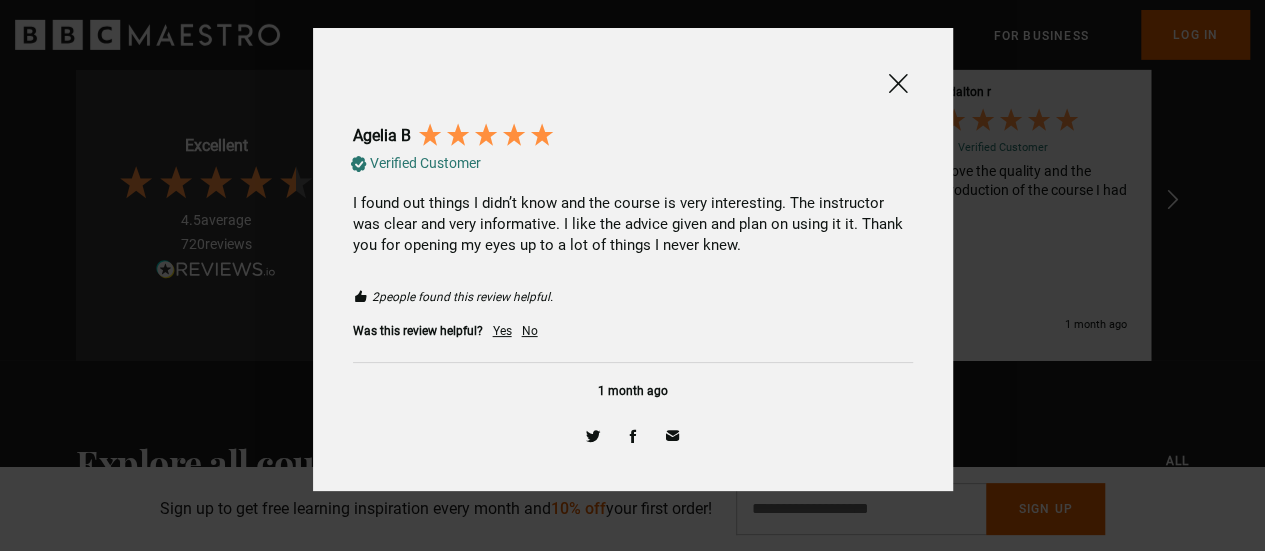 click at bounding box center [898, 83] 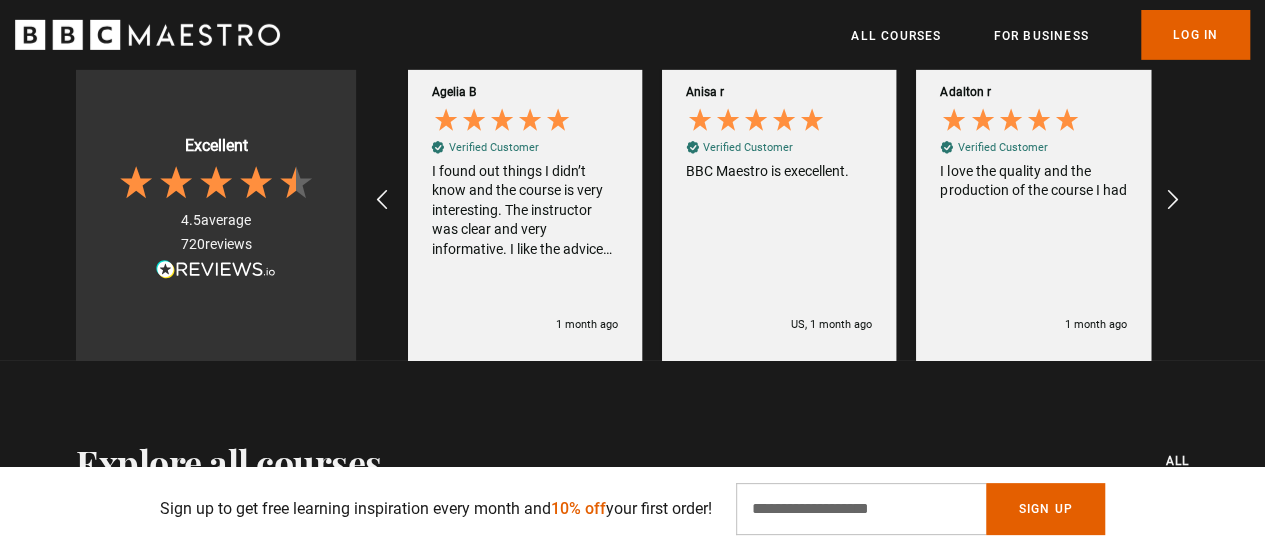 click on "Excellent 4.5  average 720  reviews" at bounding box center [216, 210] 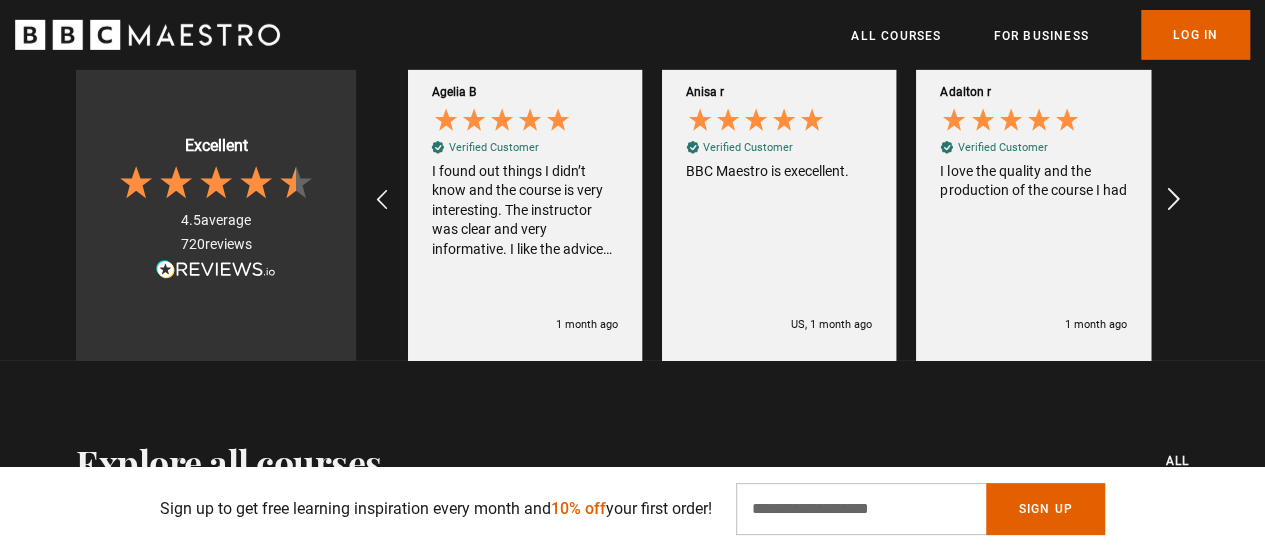 click at bounding box center [1174, 200] 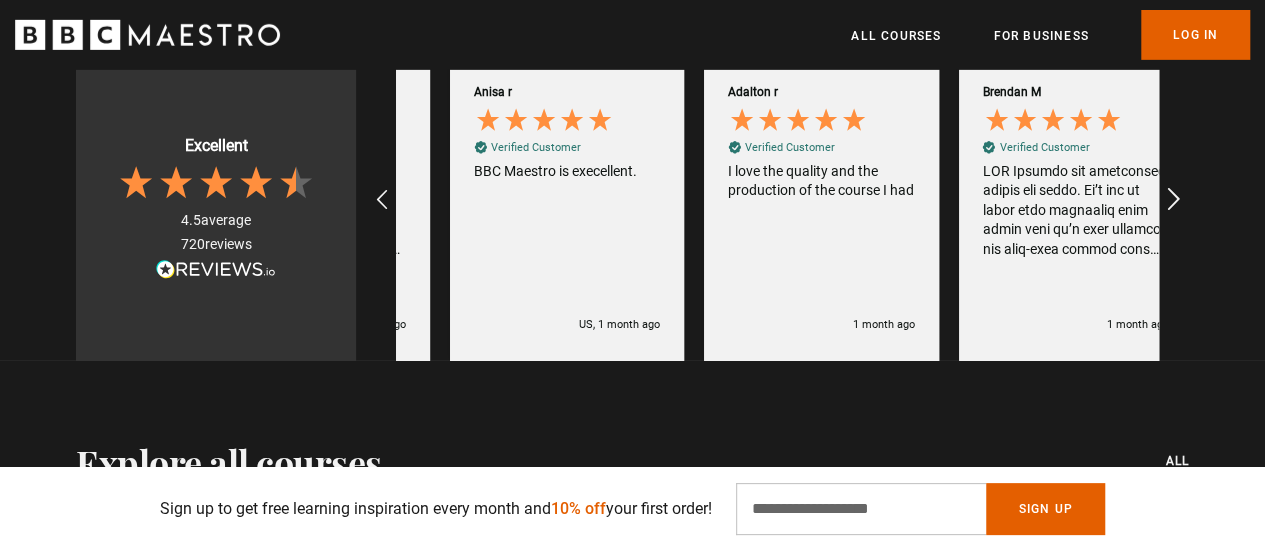 scroll, scrollTop: 0, scrollLeft: 3813, axis: horizontal 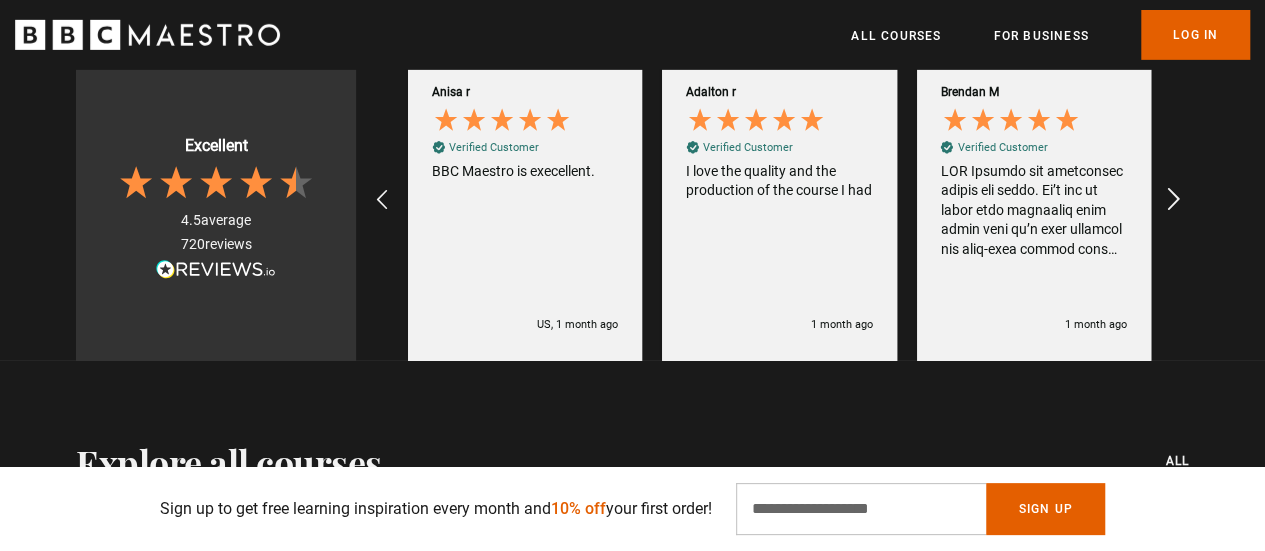 click at bounding box center (1174, 200) 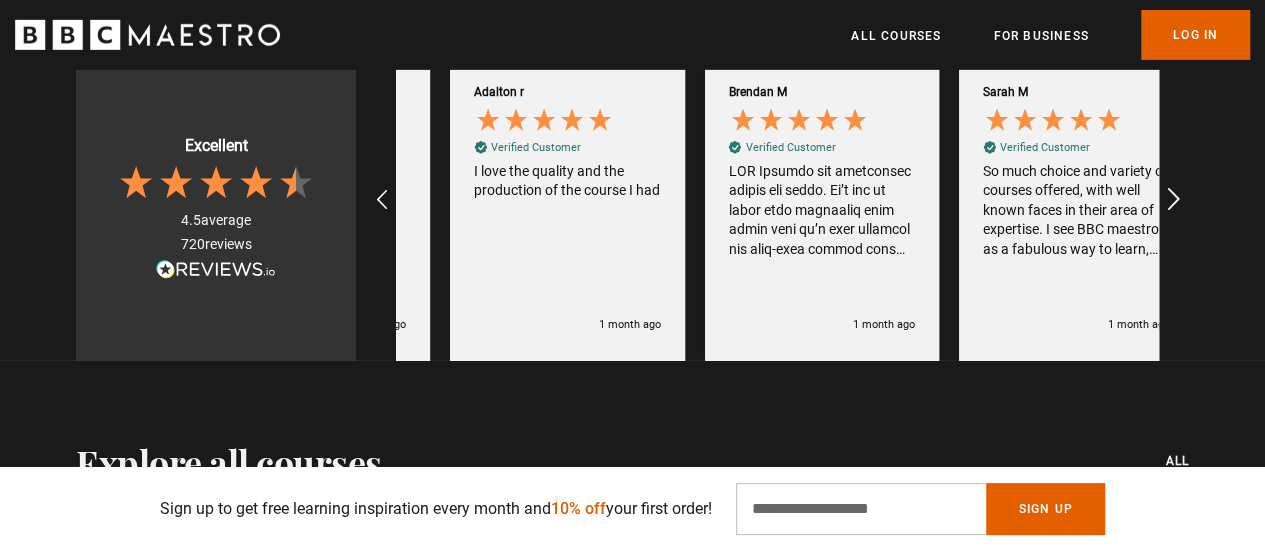 scroll, scrollTop: 0, scrollLeft: 4067, axis: horizontal 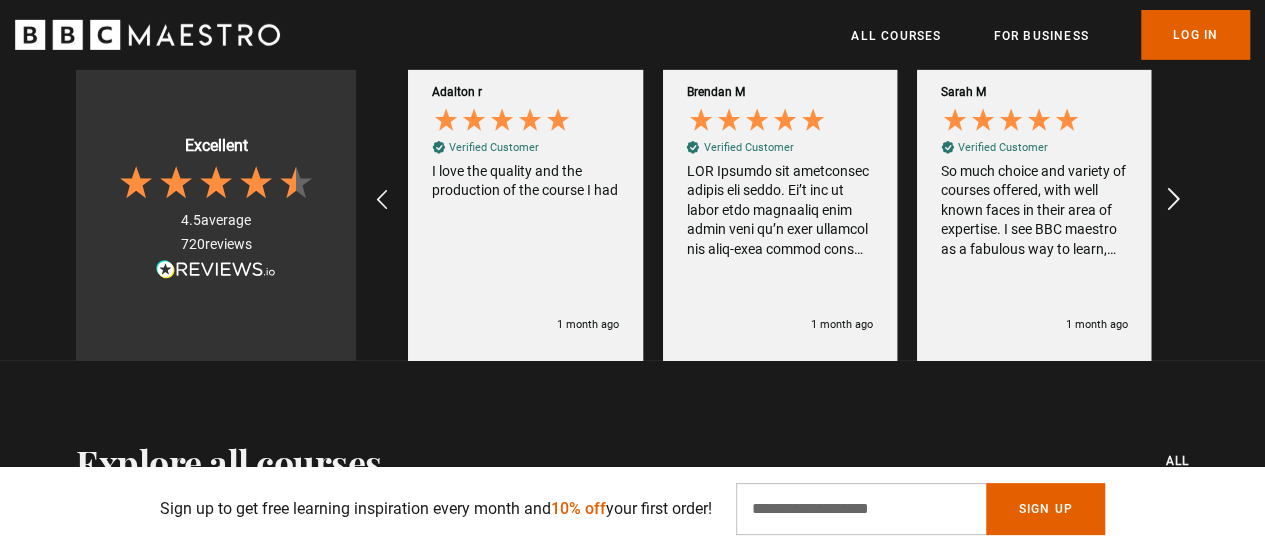click at bounding box center (1174, 200) 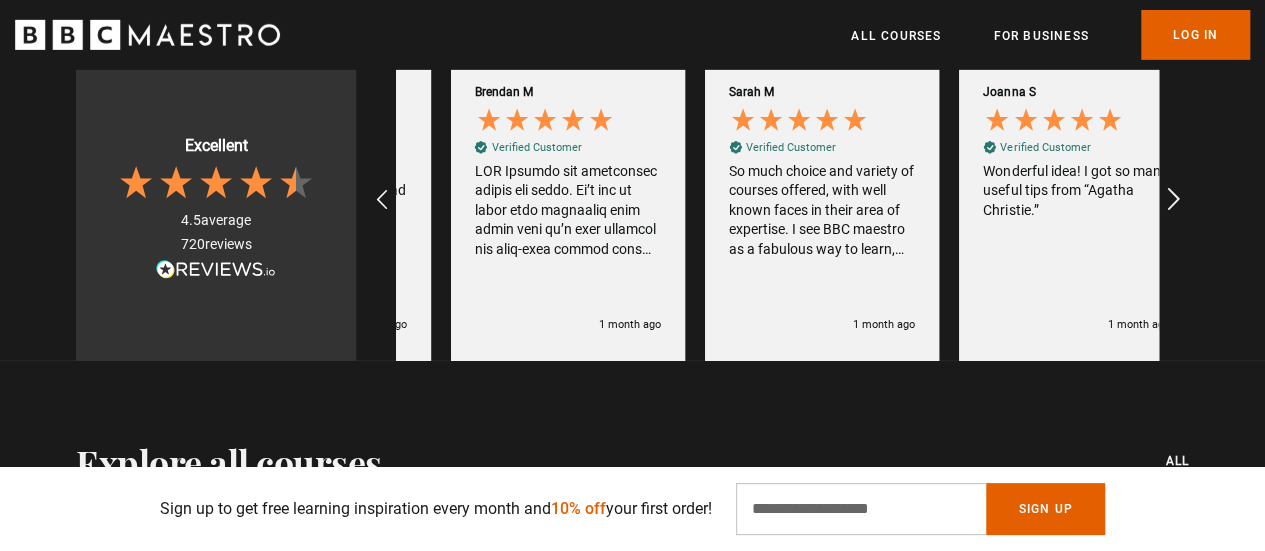 scroll, scrollTop: 0, scrollLeft: 4322, axis: horizontal 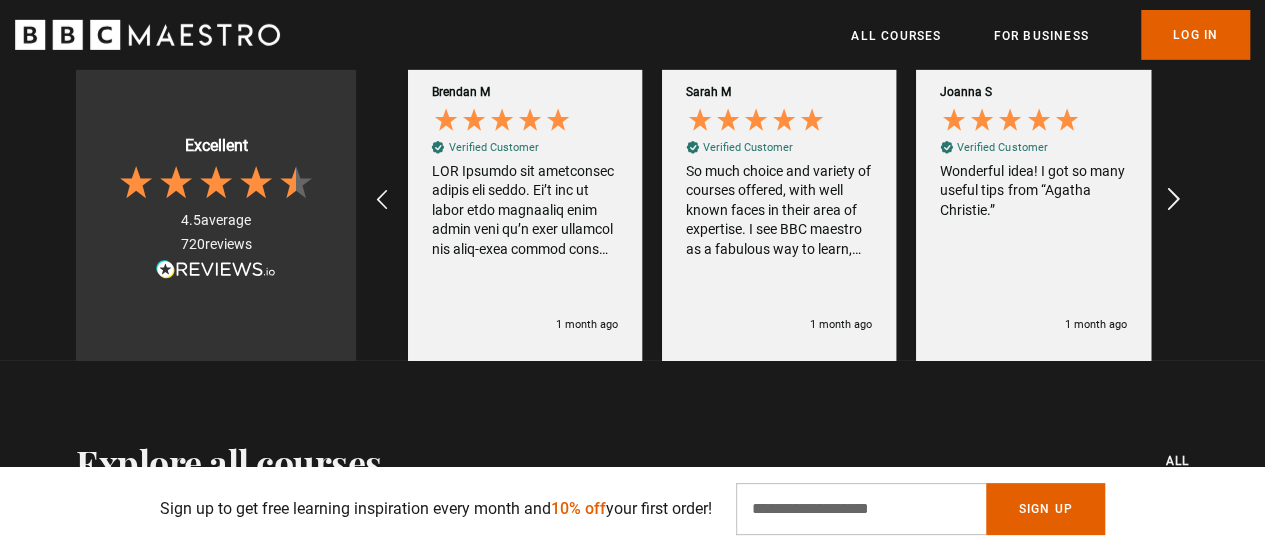 click at bounding box center [1174, 200] 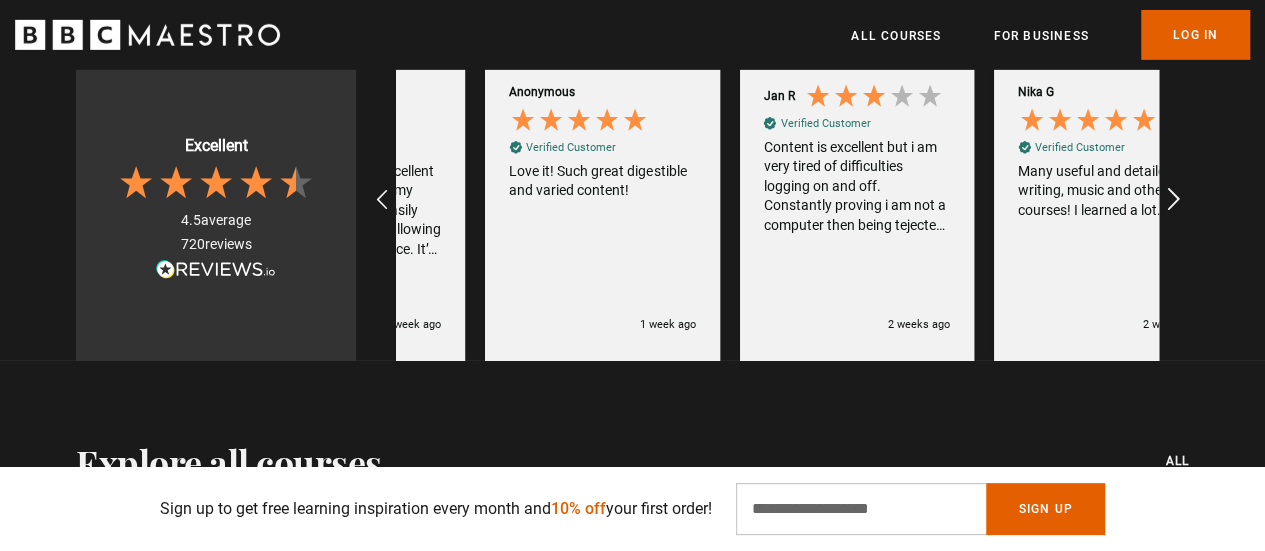 scroll, scrollTop: 0, scrollLeft: 254, axis: horizontal 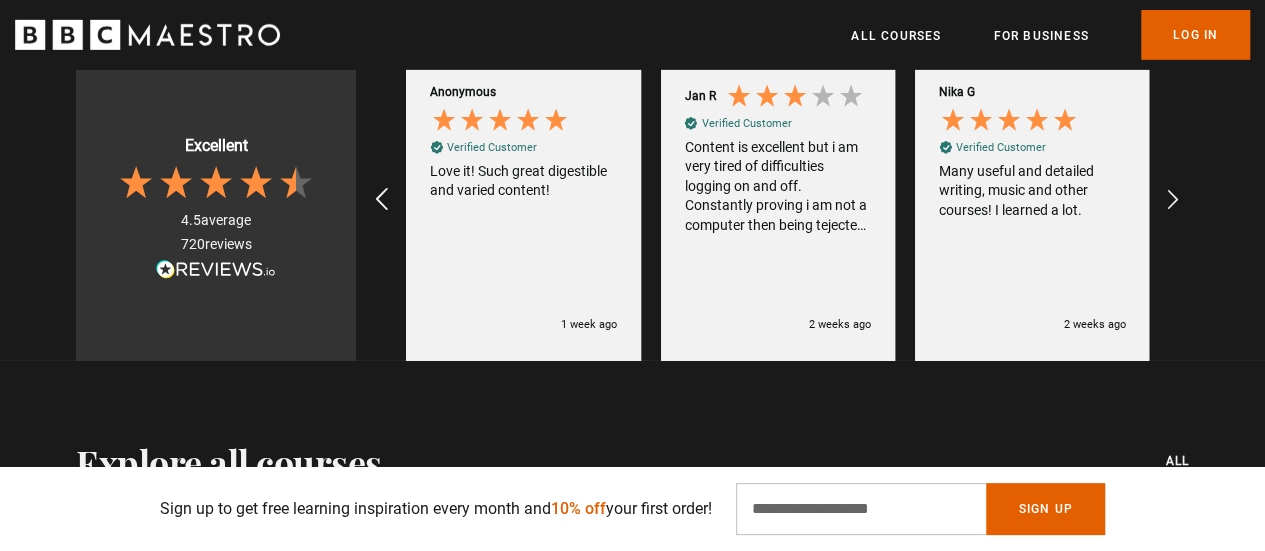 click at bounding box center [382, 200] 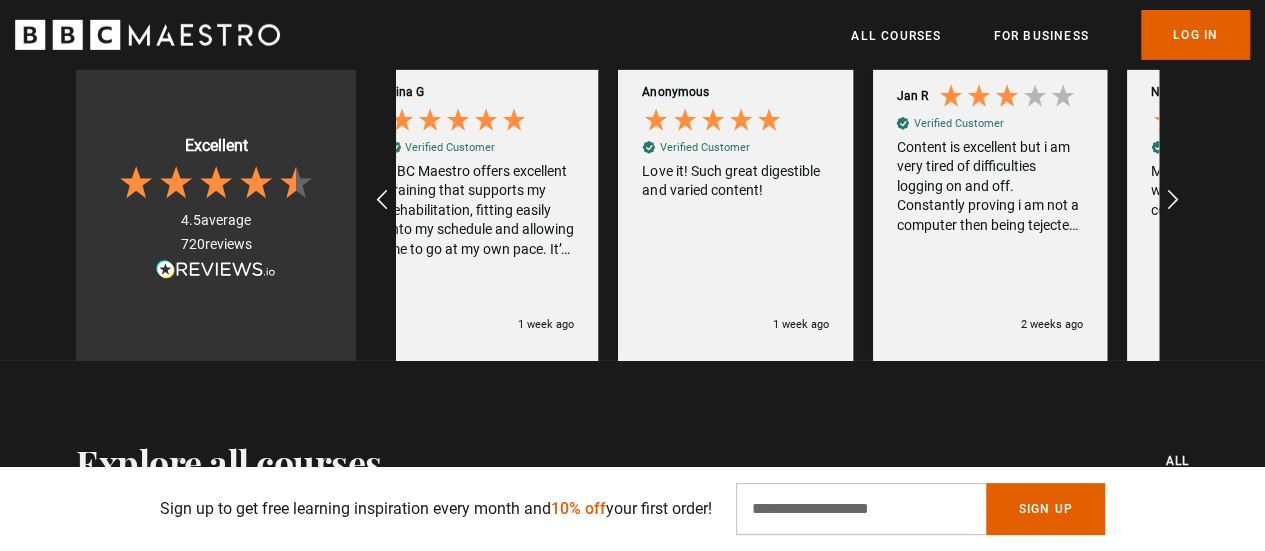 scroll, scrollTop: 0, scrollLeft: 0, axis: both 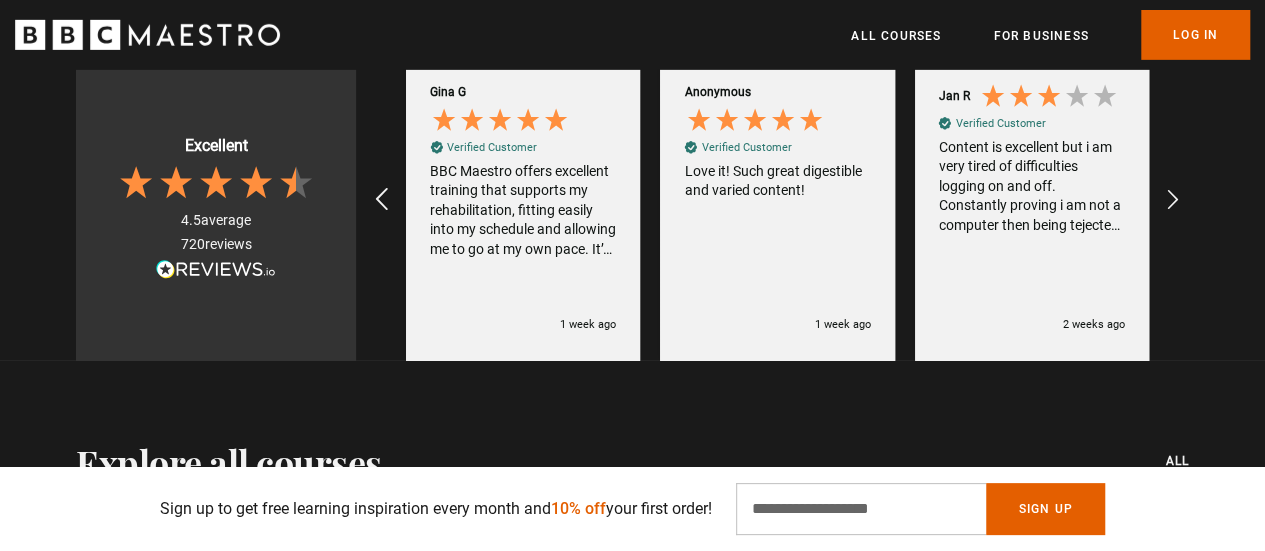 click at bounding box center (382, 200) 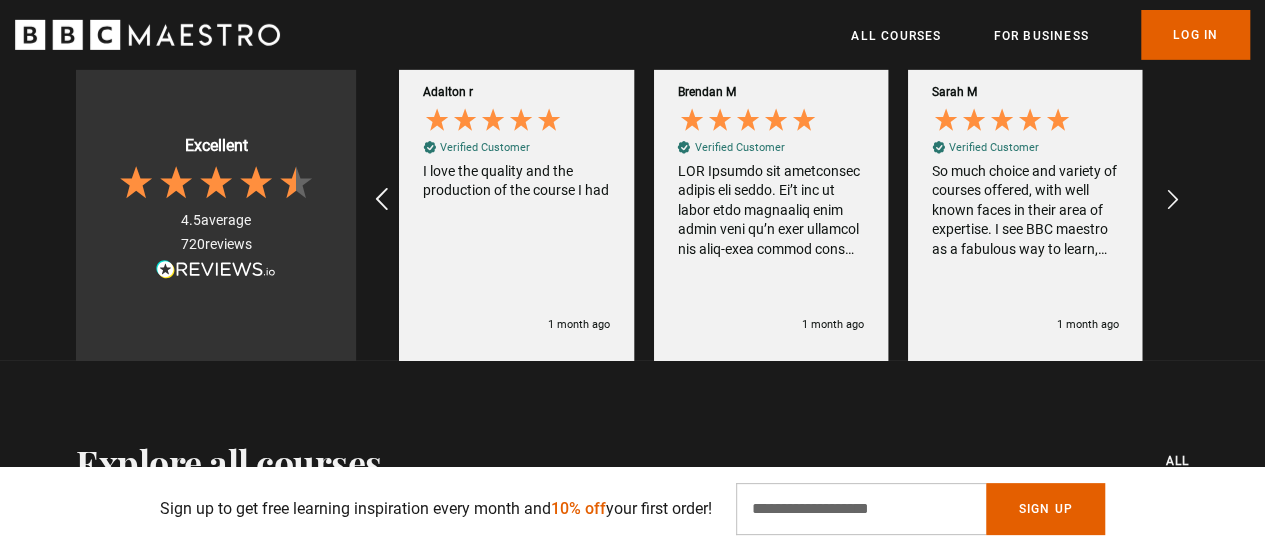 scroll, scrollTop: 0, scrollLeft: 4067, axis: horizontal 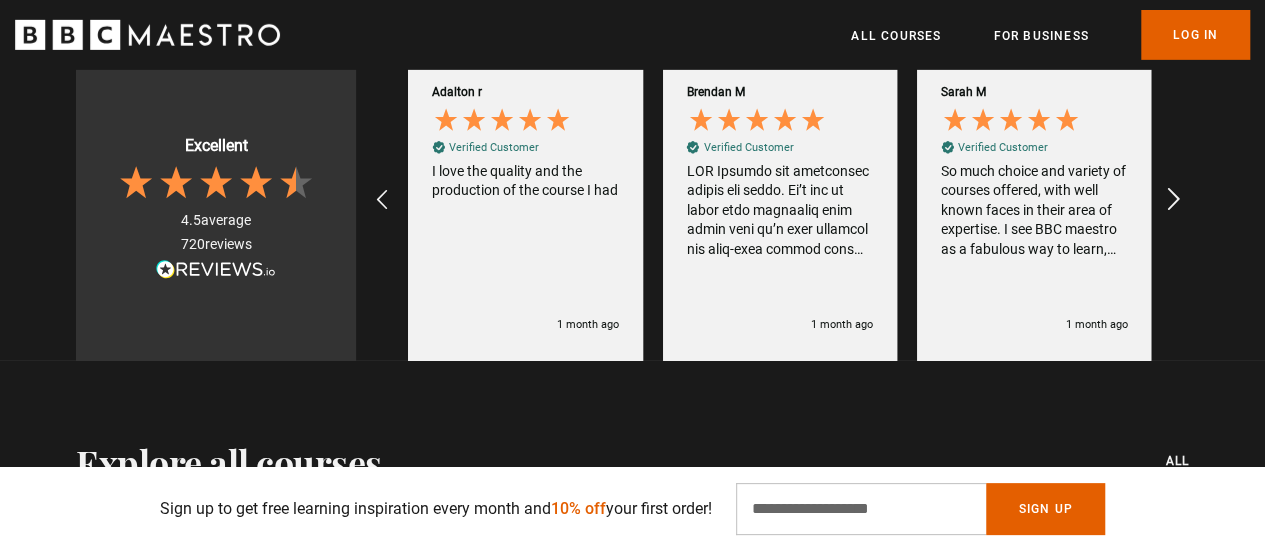 click at bounding box center [1171, 199] 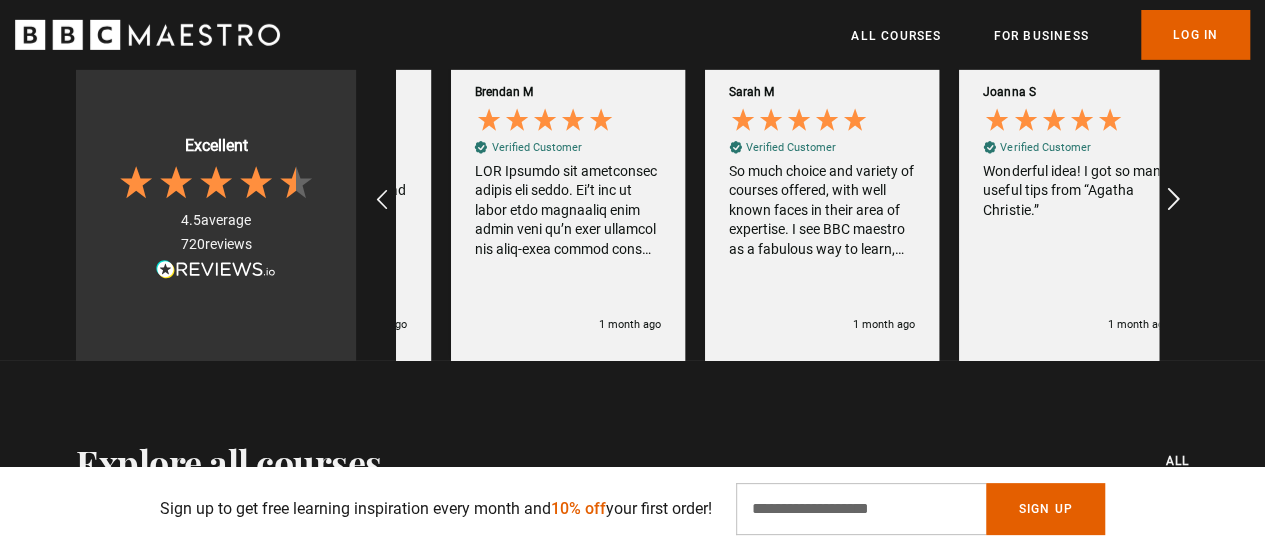scroll, scrollTop: 0, scrollLeft: 4322, axis: horizontal 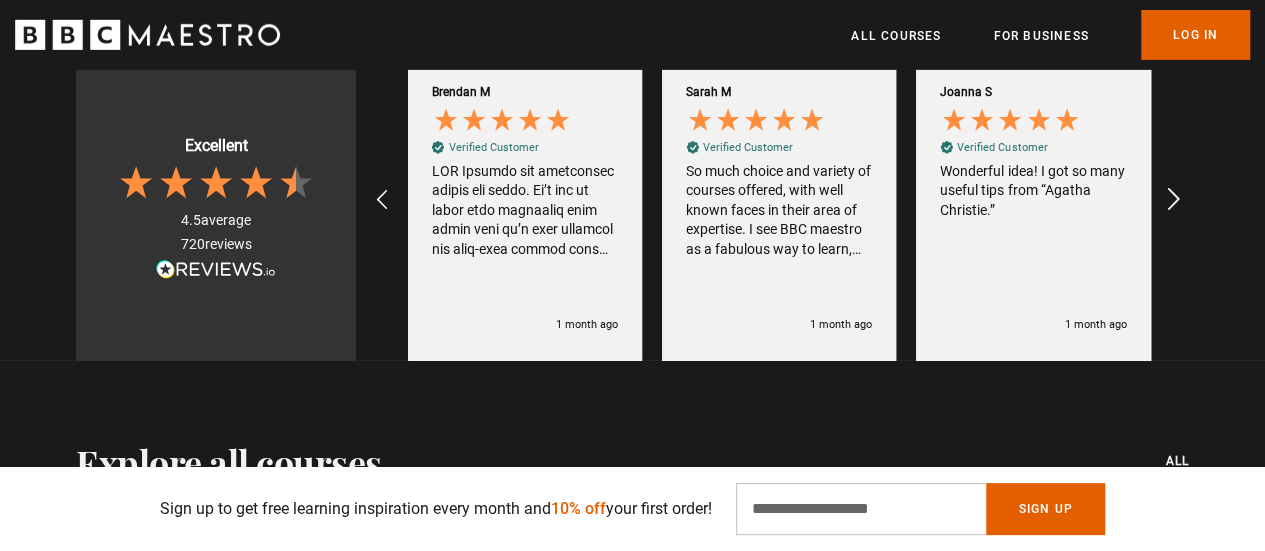 click at bounding box center [1171, 199] 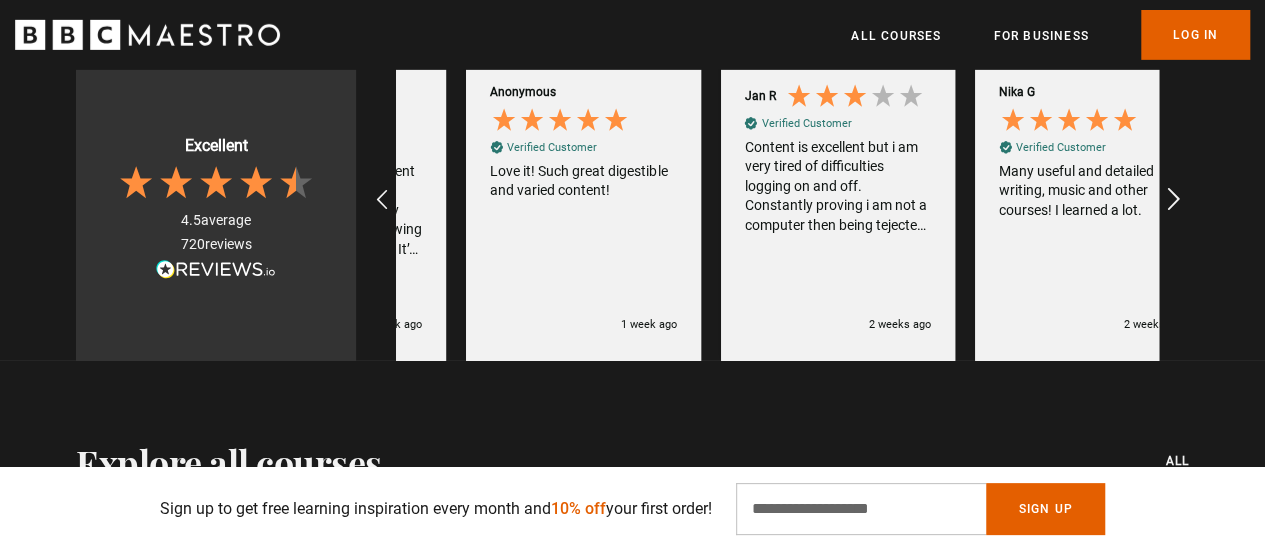 scroll, scrollTop: 0, scrollLeft: 254, axis: horizontal 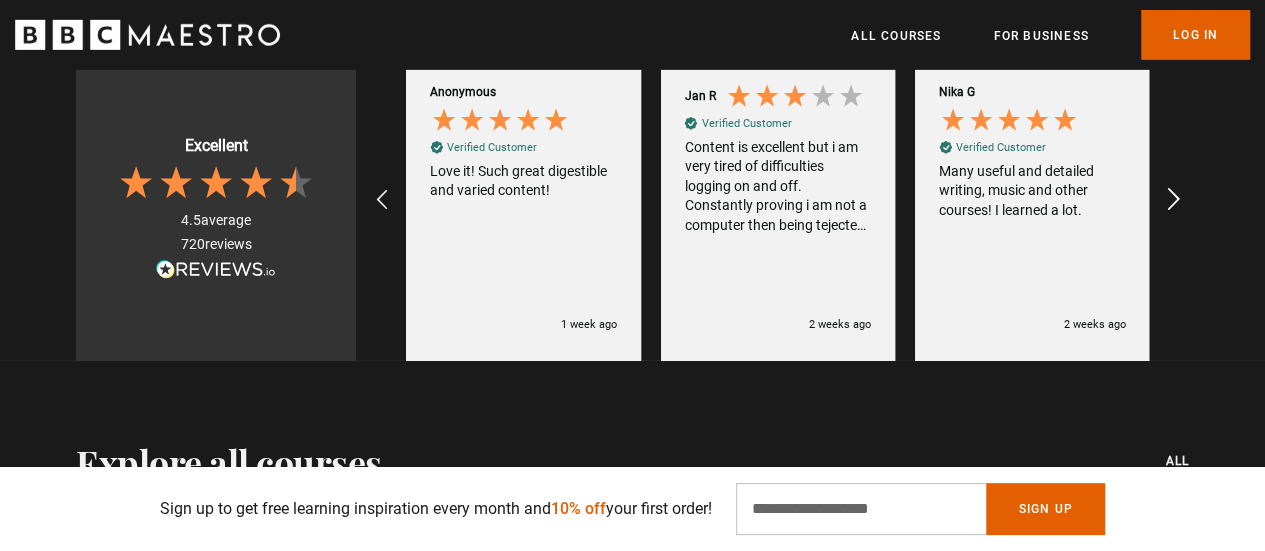 click at bounding box center [1171, 199] 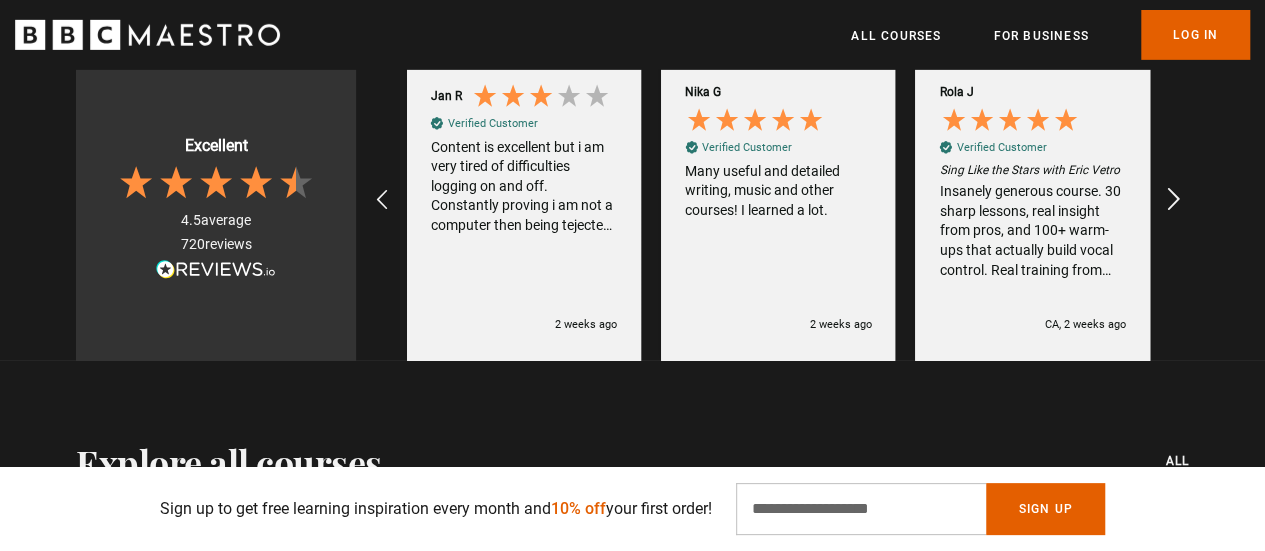 scroll, scrollTop: 0, scrollLeft: 508, axis: horizontal 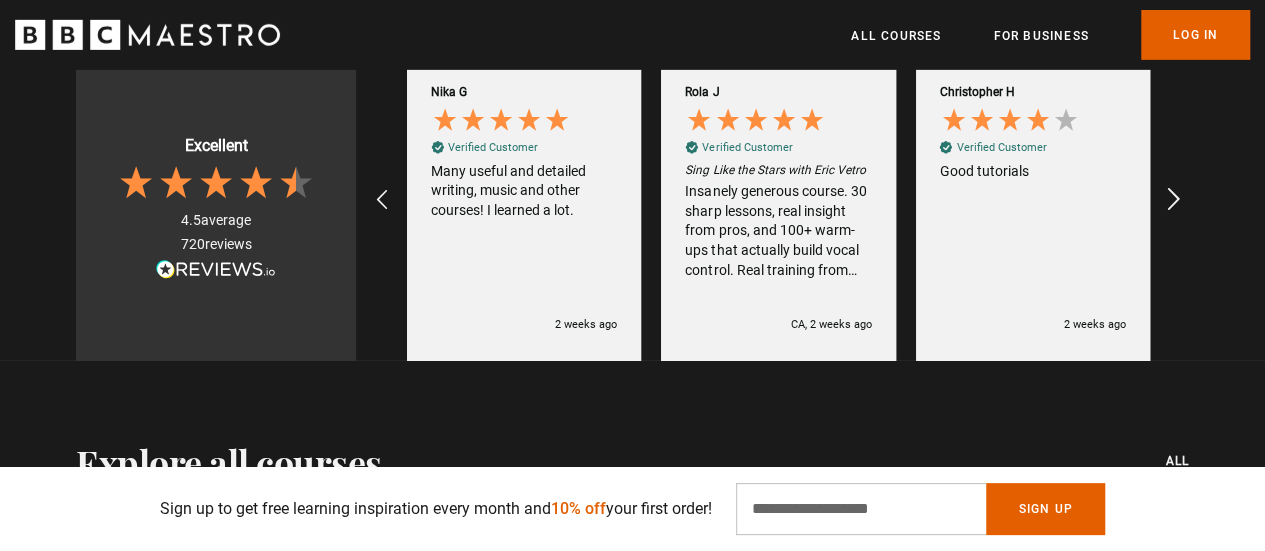 click at bounding box center (1174, 200) 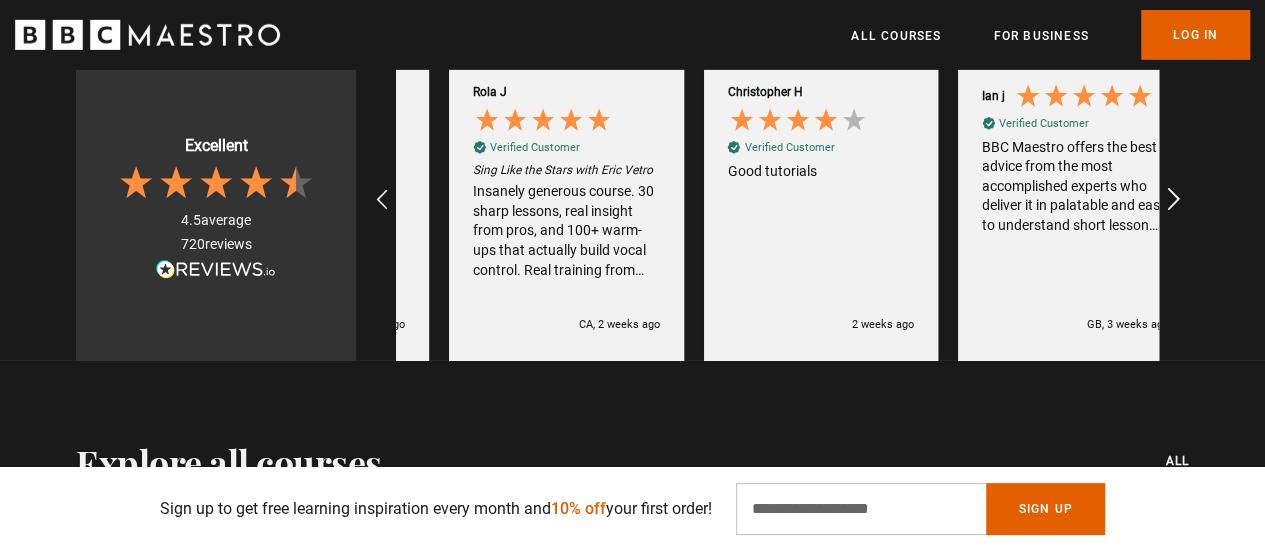 scroll, scrollTop: 0, scrollLeft: 1016, axis: horizontal 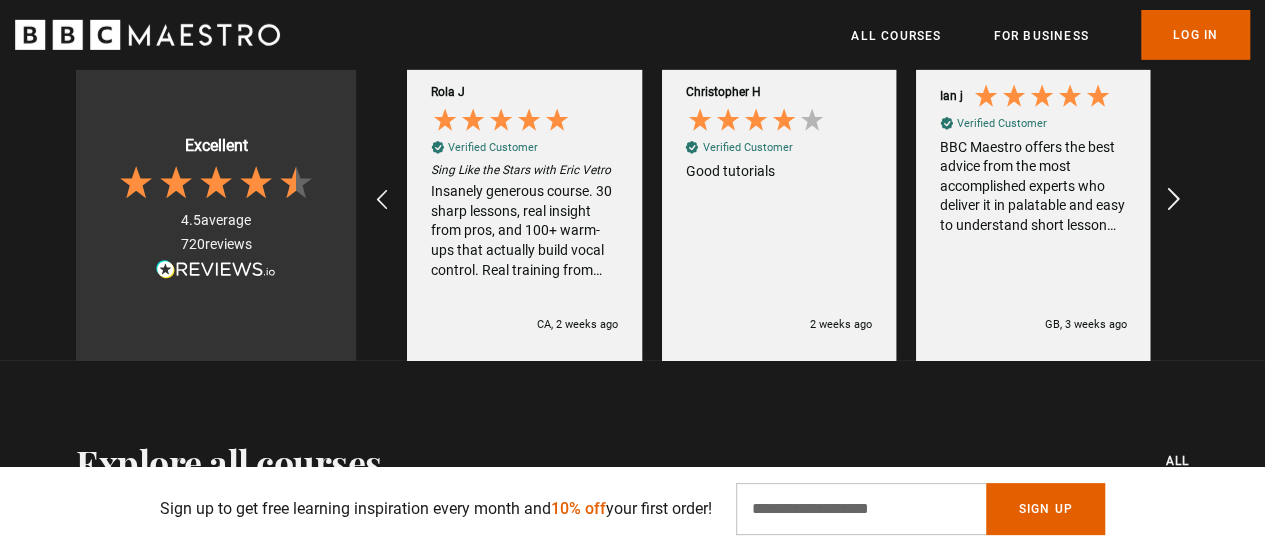 click at bounding box center [1174, 200] 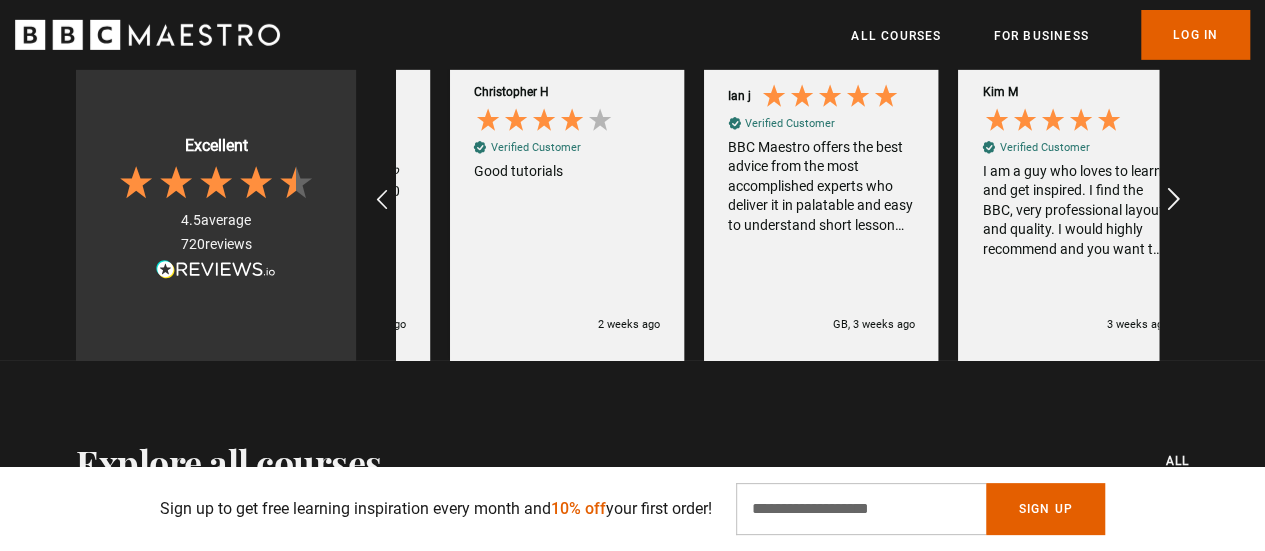 scroll, scrollTop: 0, scrollLeft: 1271, axis: horizontal 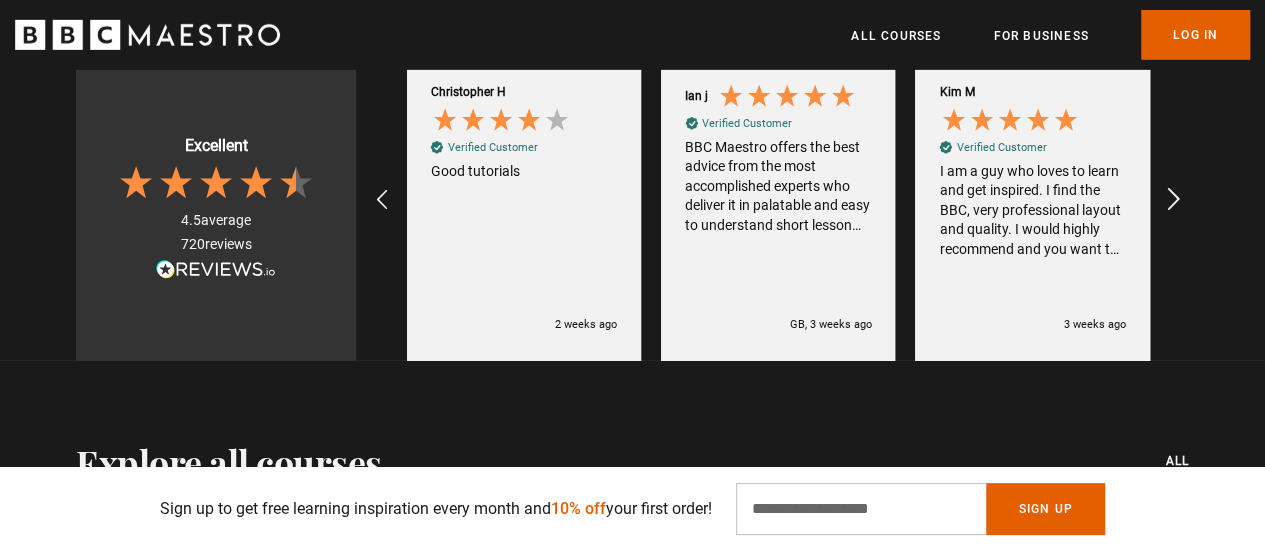 click at bounding box center [1174, 200] 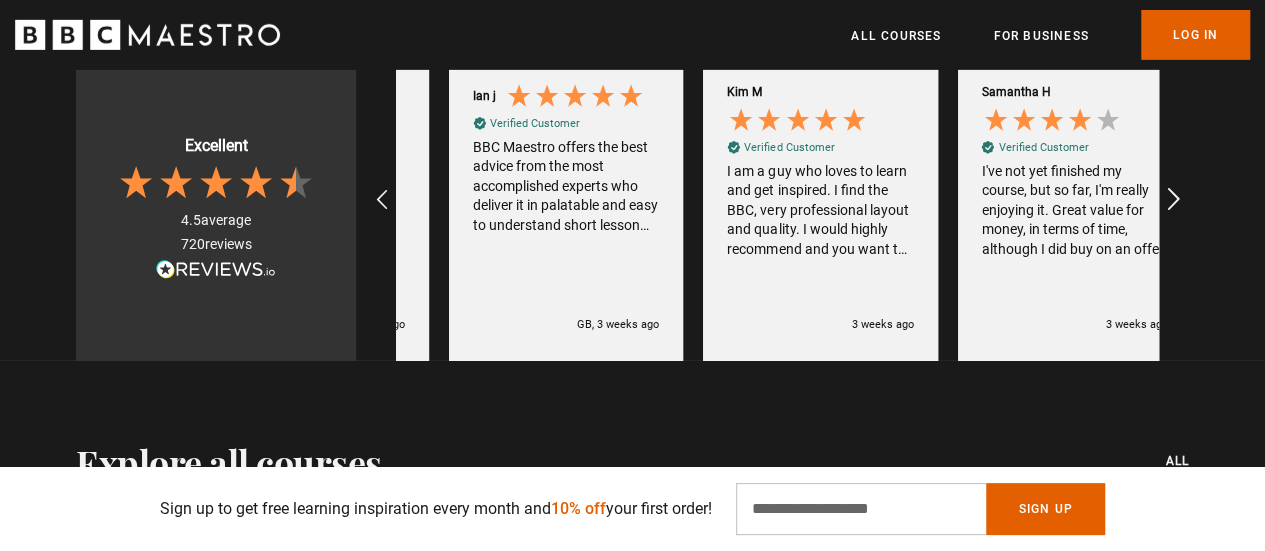 scroll, scrollTop: 0, scrollLeft: 1525, axis: horizontal 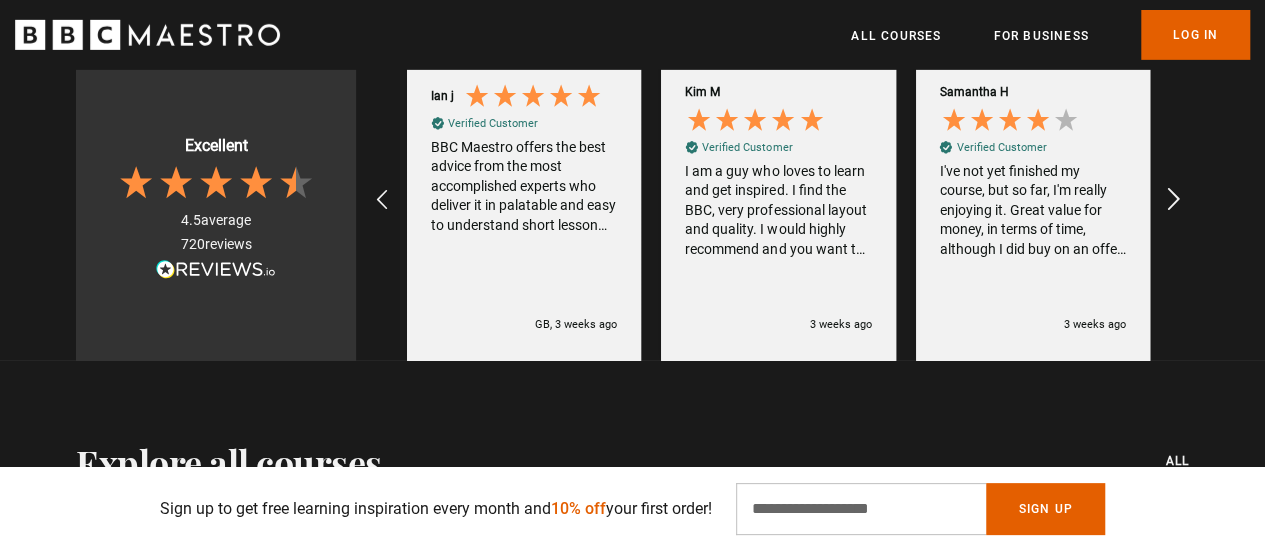 click at bounding box center [1174, 200] 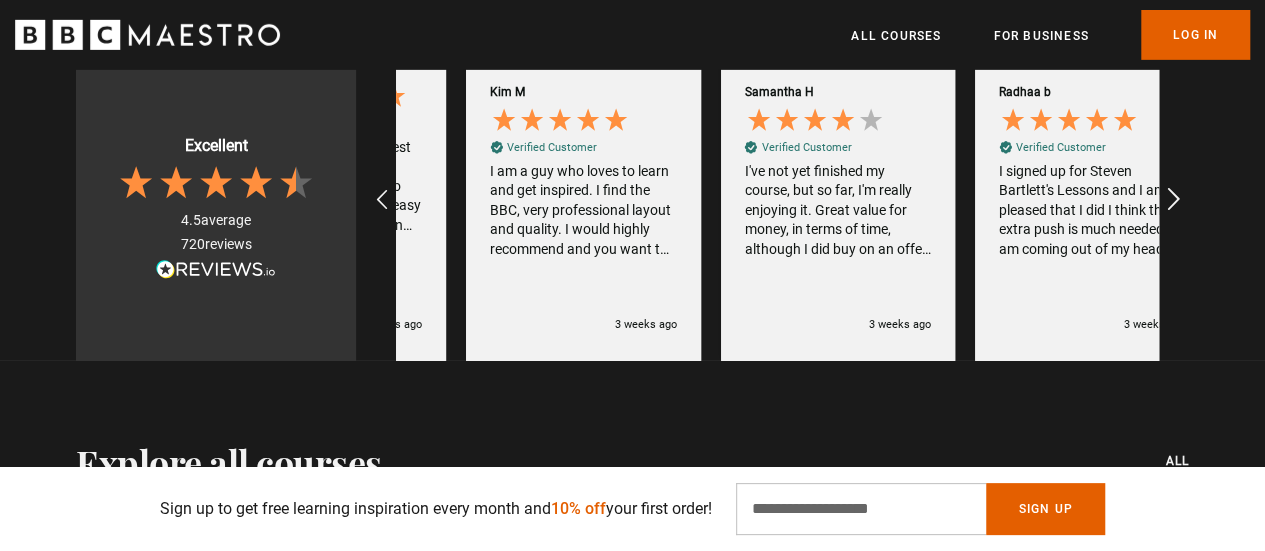 scroll, scrollTop: 0, scrollLeft: 1779, axis: horizontal 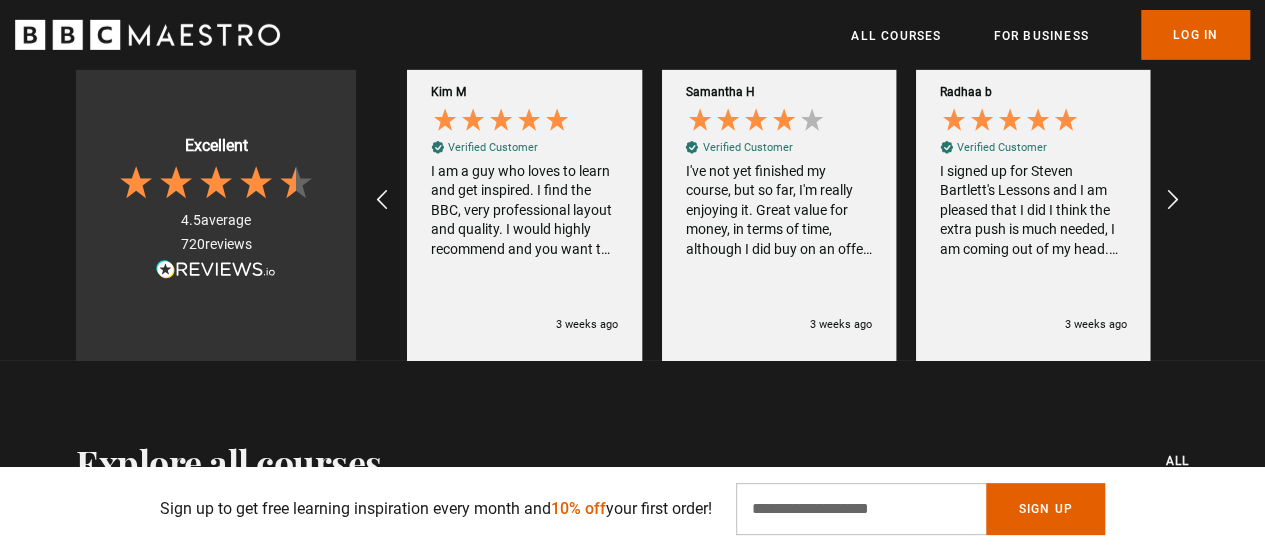 click on "I've not yet finished my course, but so far, I'm really enjoying it. Great value for money, in terms of time, although I did buy on an offer. It's great to tap into the expertise of the 'tutor' - although one feels a little at sea when being set tasks, because nobody will be able to advise! The filming and delivery is great - you feel like you're in a personal lecture, and the course notes are a great resource. It must be working because I missed my coach to London this morning, because I was - as advised by the lovely Jojo Moyes - lost in thought about my plot and characters! (I won't be billing you/her for compensation...)" at bounding box center [779, 211] 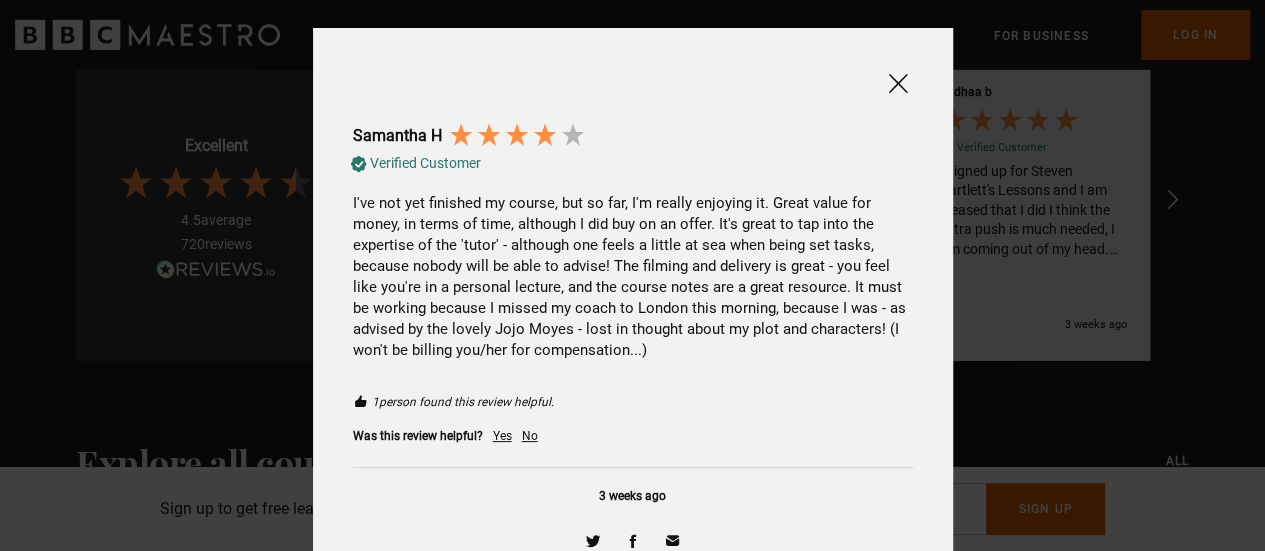 click at bounding box center (898, 83) 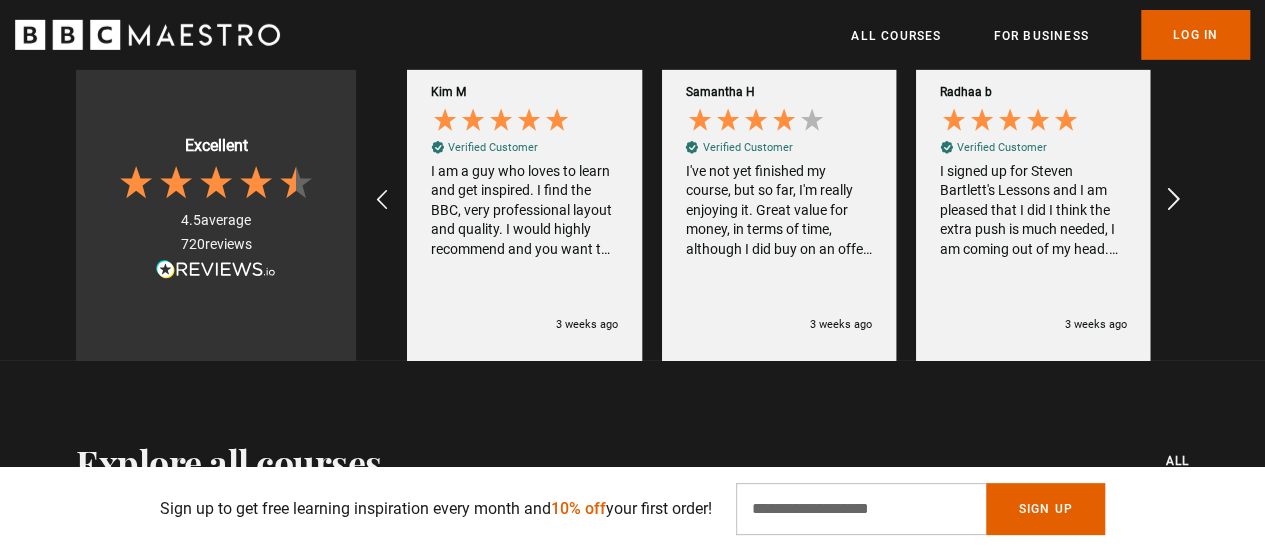 click at bounding box center [1174, 200] 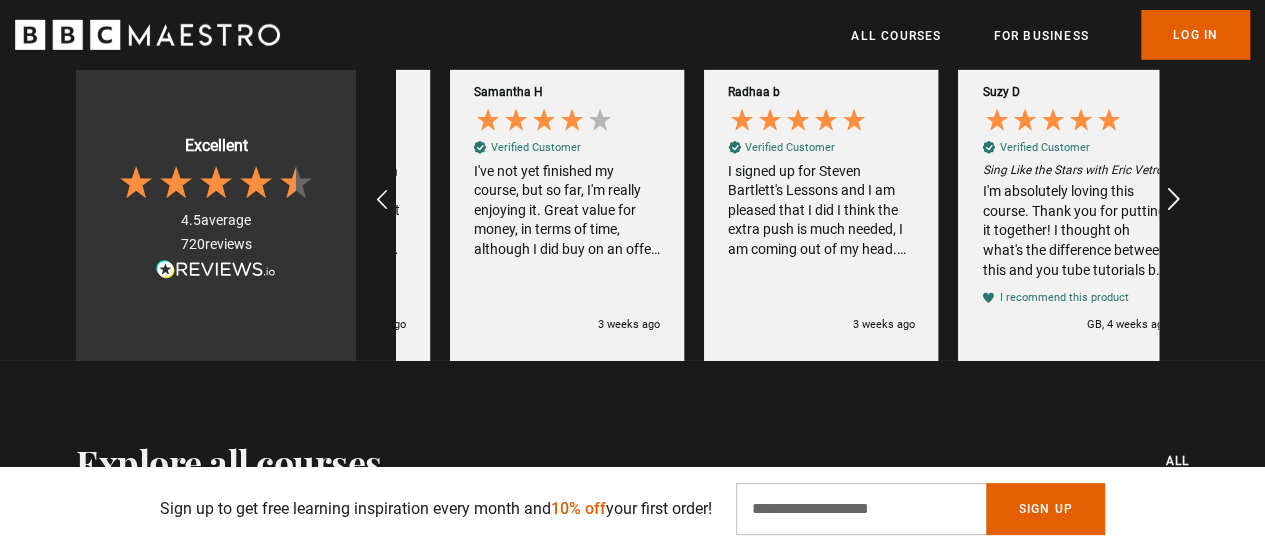 scroll, scrollTop: 0, scrollLeft: 2034, axis: horizontal 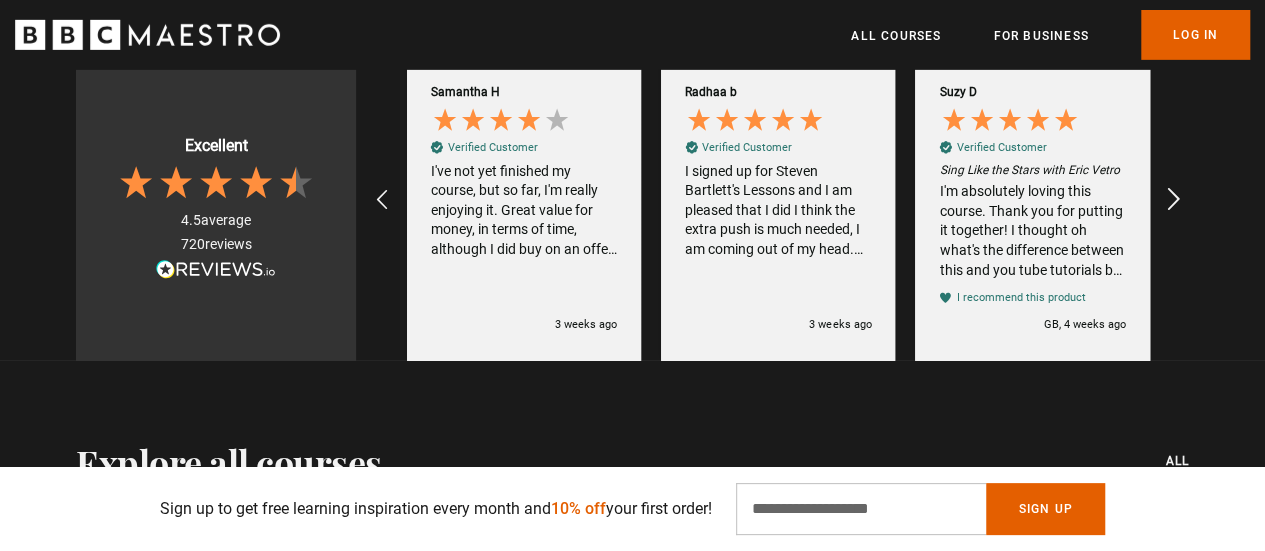 click at bounding box center (1174, 200) 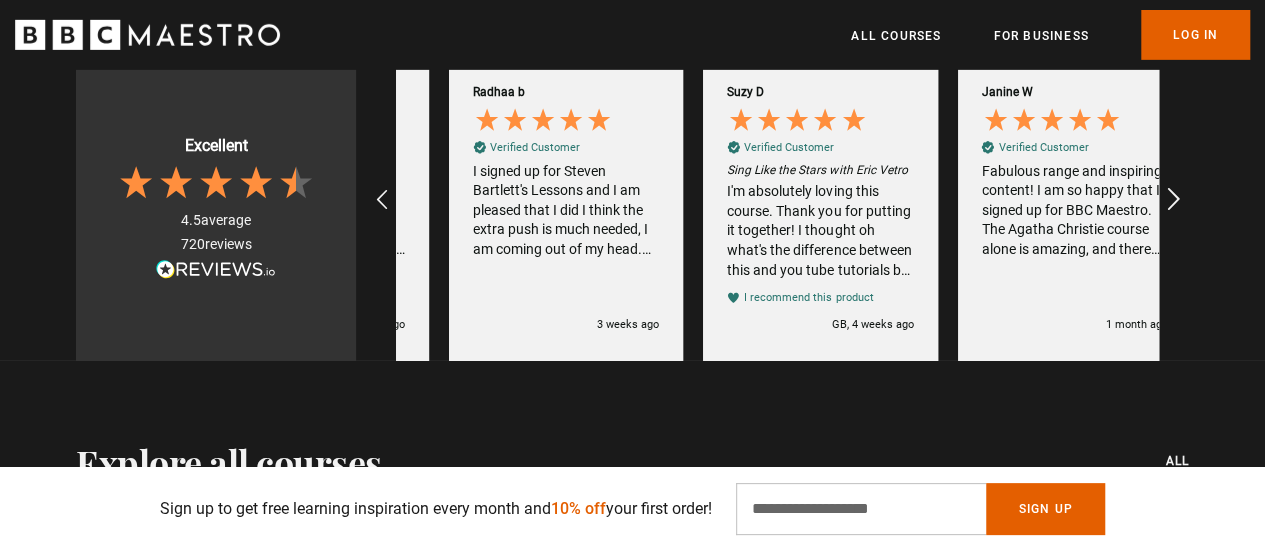 scroll, scrollTop: 0, scrollLeft: 2288, axis: horizontal 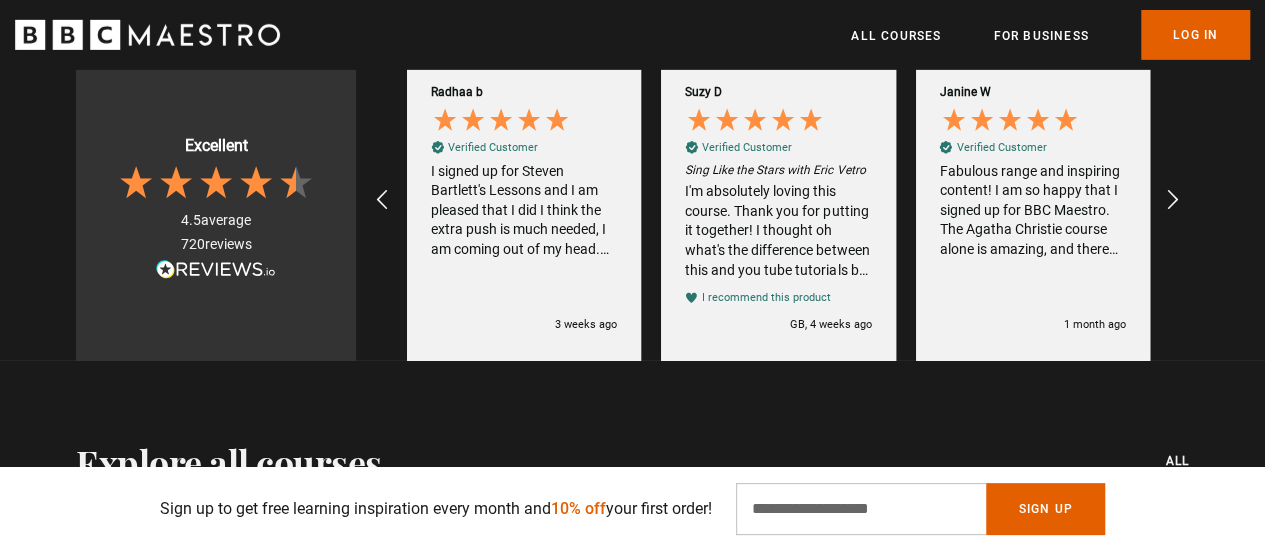 click on "I'm absolutely loving this course. Thank you for putting it together! I  thought oh what's the difference between this and you tube tutorials but it makes so much sense with all the lessons put together. I'm learning so much and each lesson is consolidating previous knowledge" at bounding box center (778, 231) 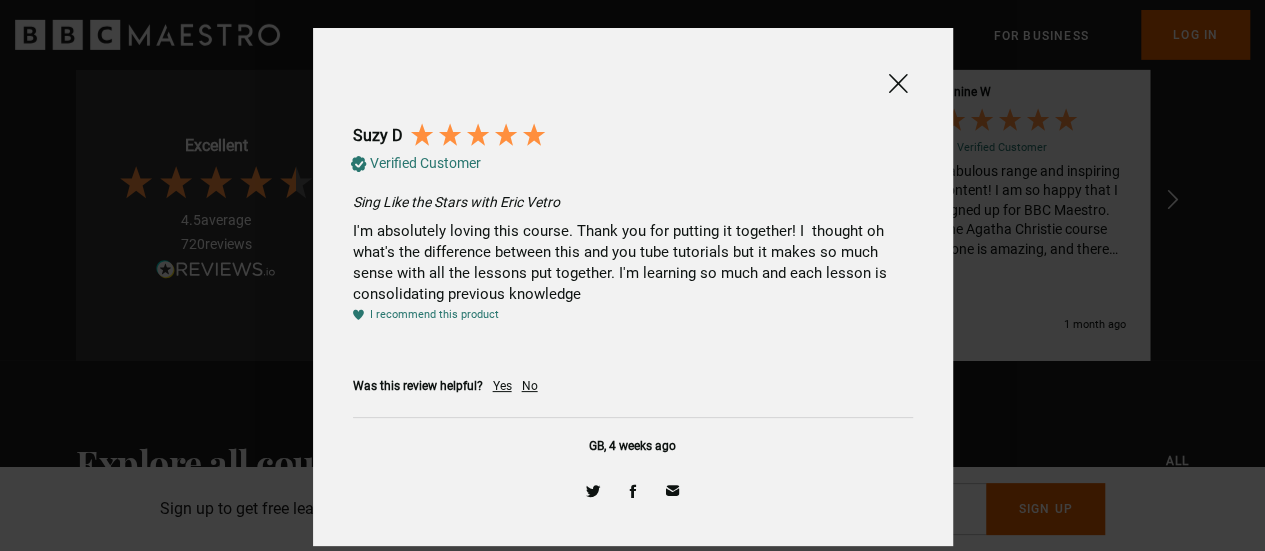 click at bounding box center (898, 83) 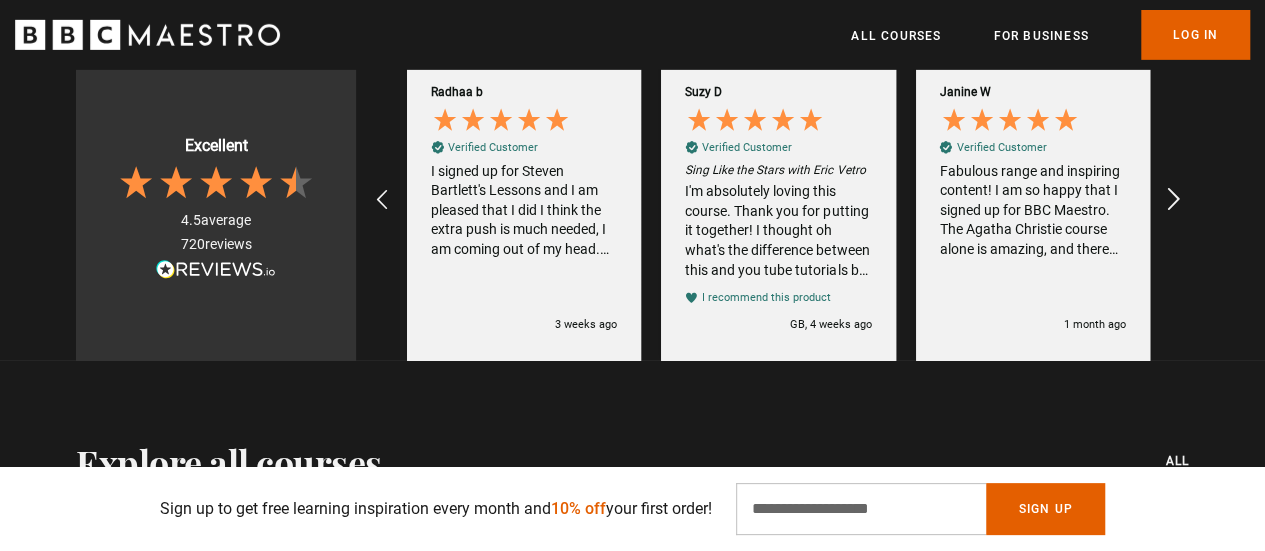 click at bounding box center (1174, 200) 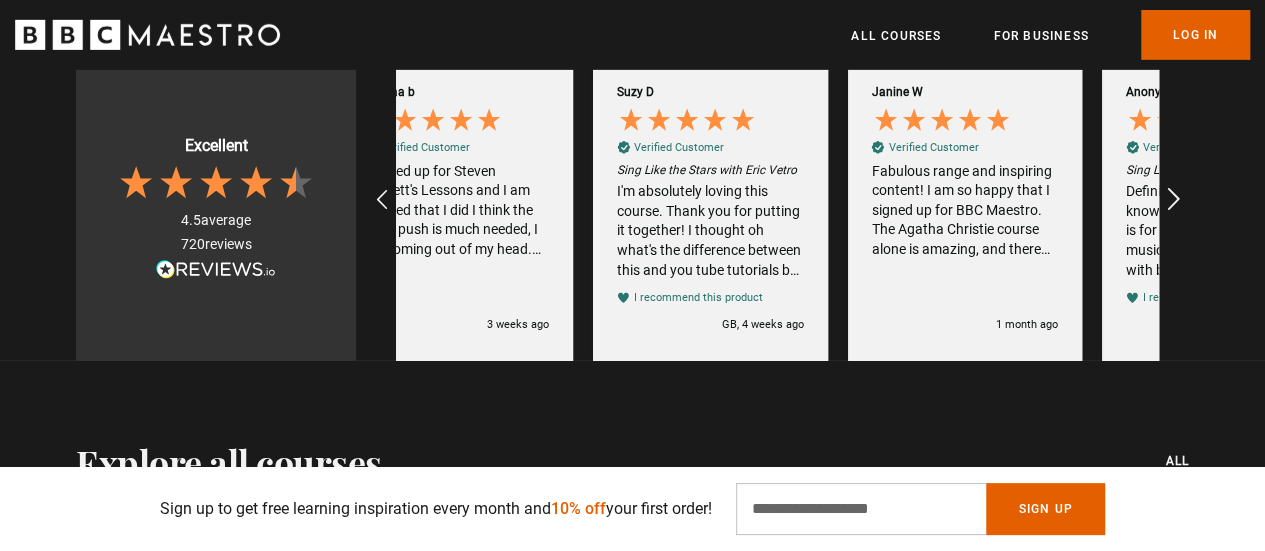 scroll, scrollTop: 0, scrollLeft: 2542, axis: horizontal 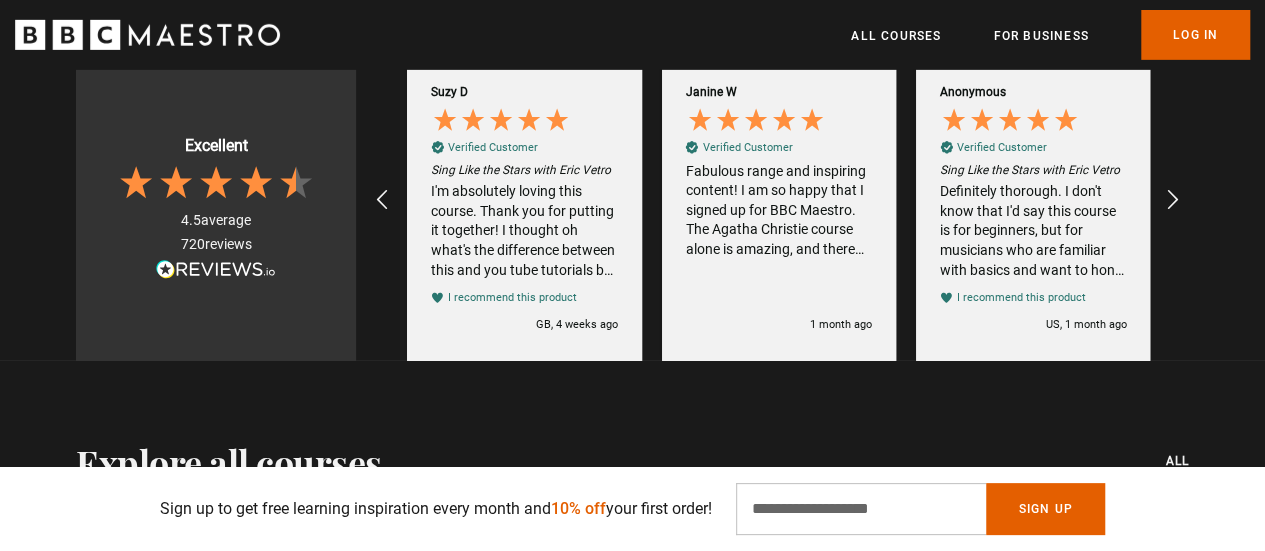 click on "Definitely thorough. I don't know that I'd say this course is for beginners, but for musicians who are familiar with basics and want to hone technique, this is a fantastic course!" at bounding box center (1033, 231) 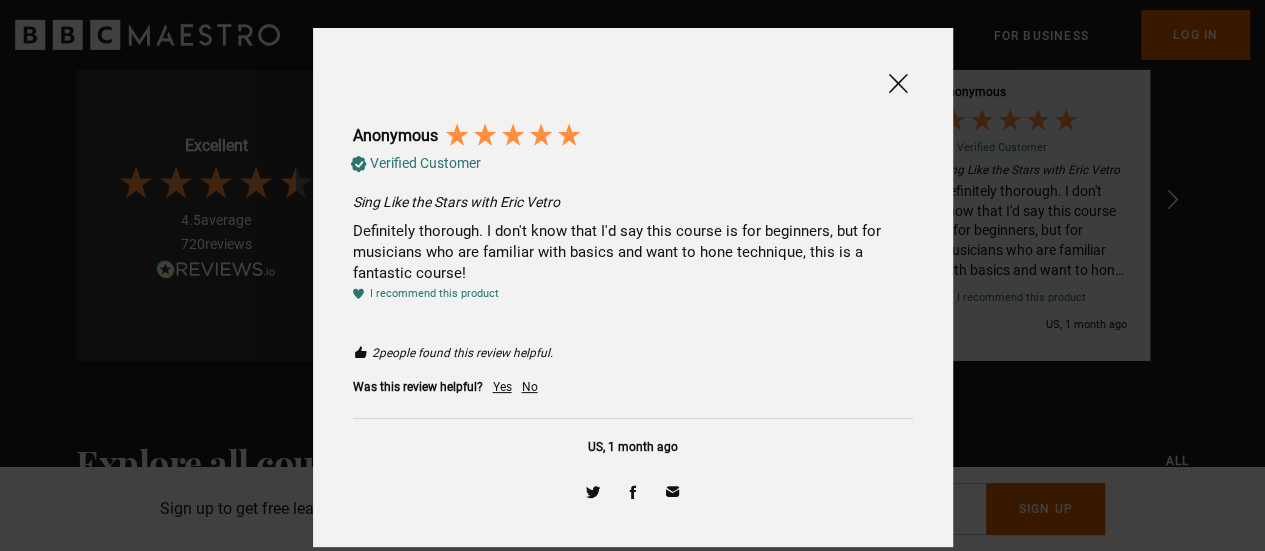 click at bounding box center (898, 83) 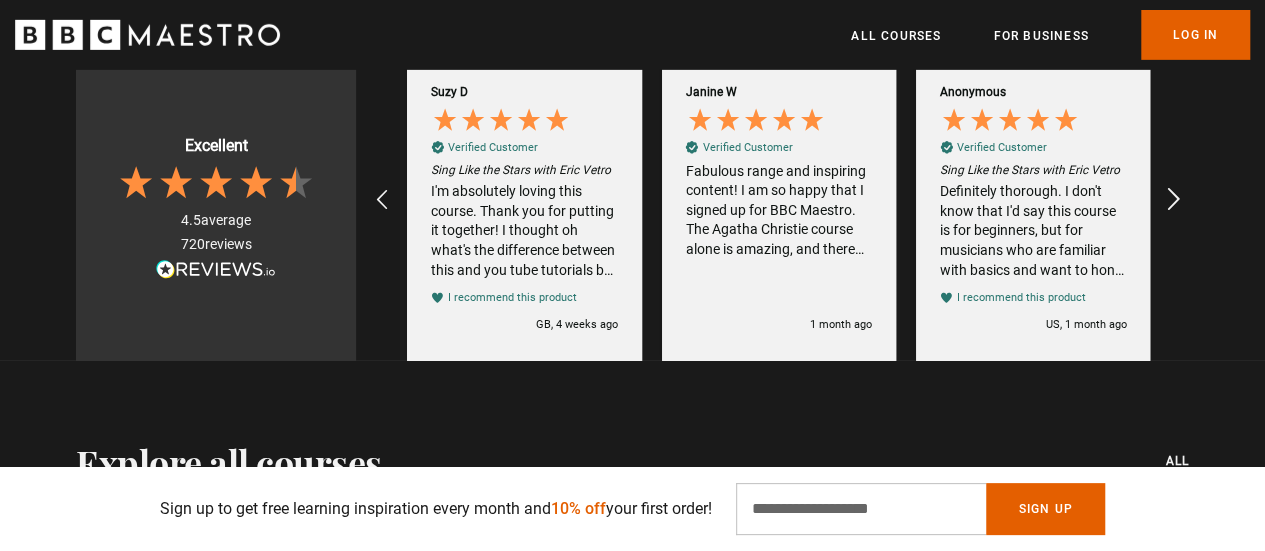click at bounding box center (1174, 200) 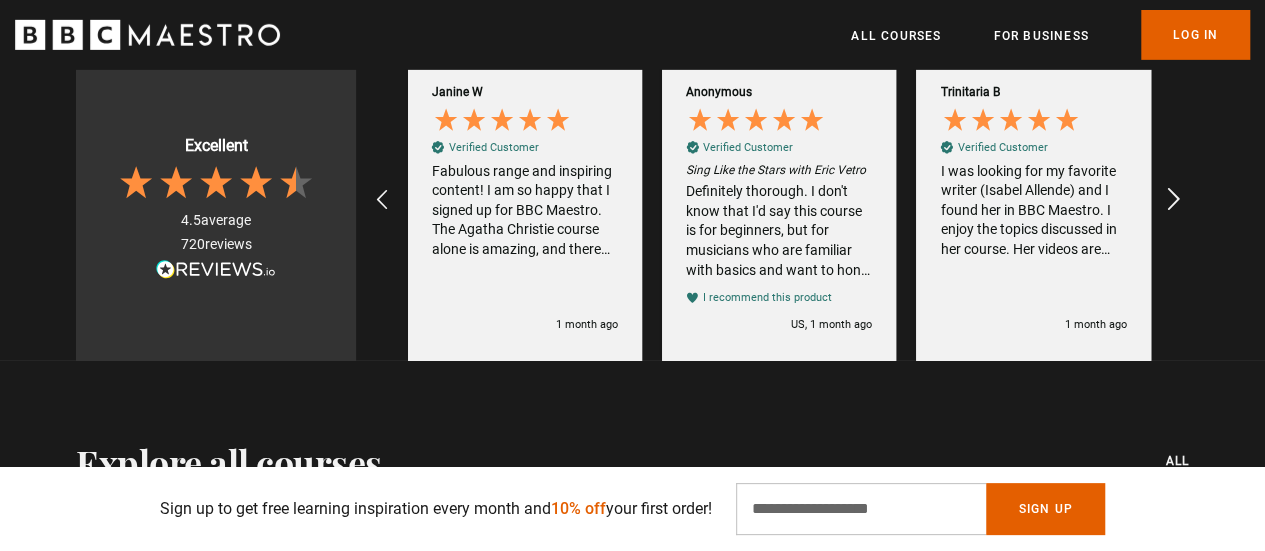 click at bounding box center [1174, 200] 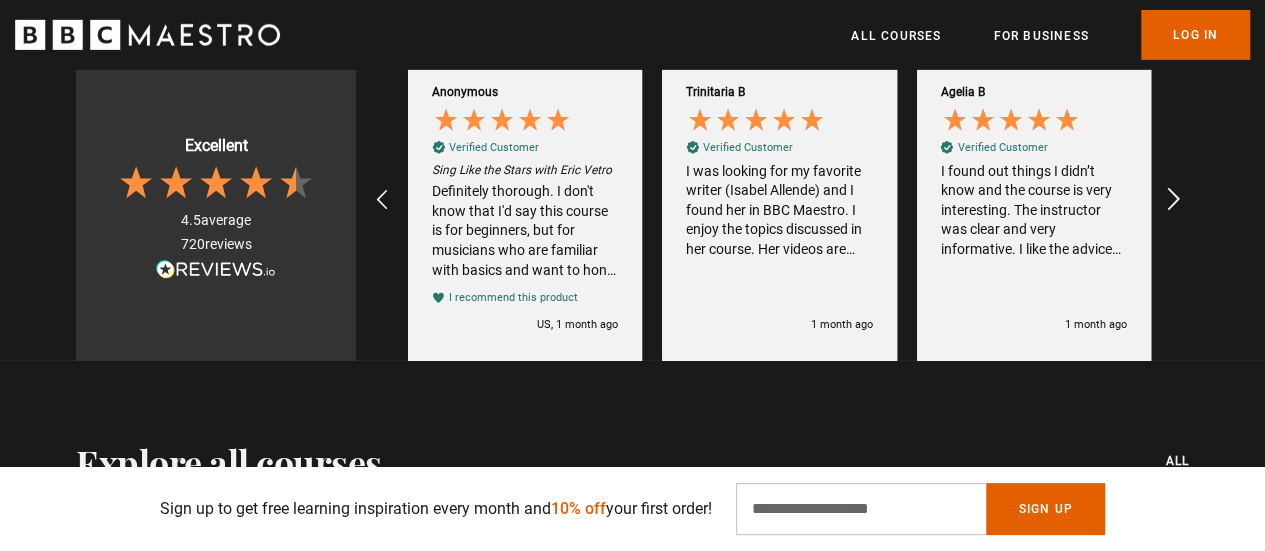 click at bounding box center [1174, 200] 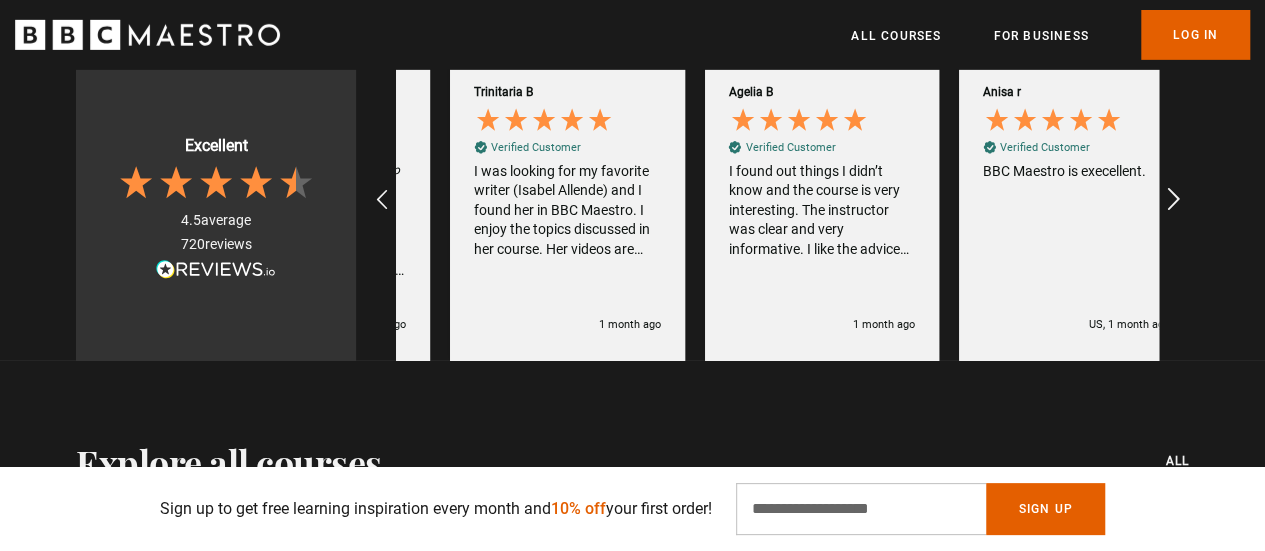 scroll, scrollTop: 0, scrollLeft: 3304, axis: horizontal 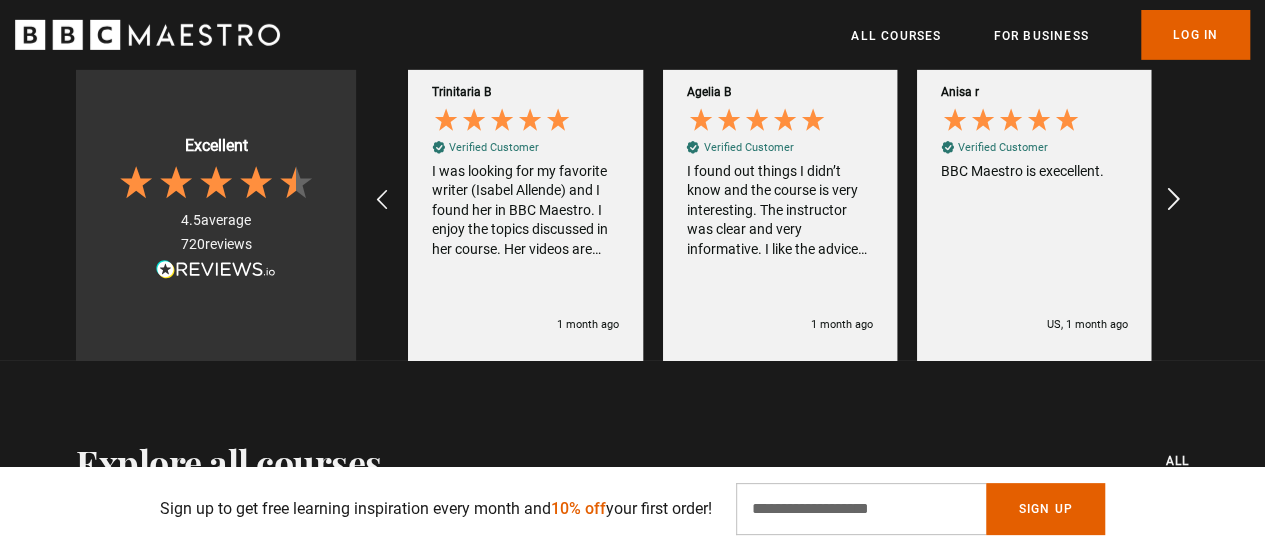 click at bounding box center (1174, 200) 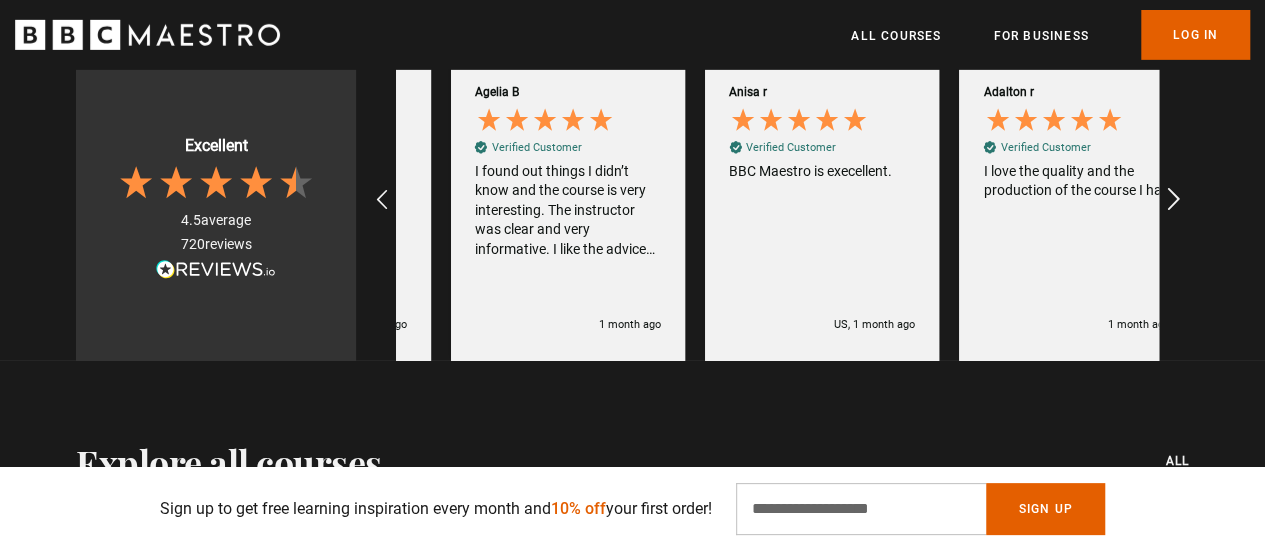 scroll, scrollTop: 0, scrollLeft: 3559, axis: horizontal 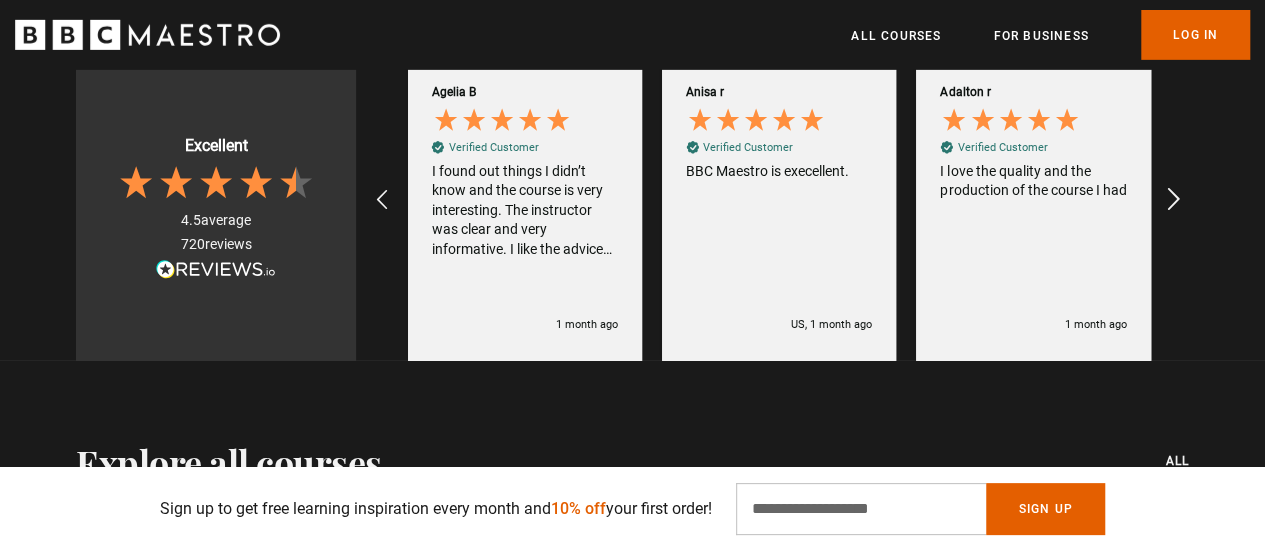 click at bounding box center (1174, 200) 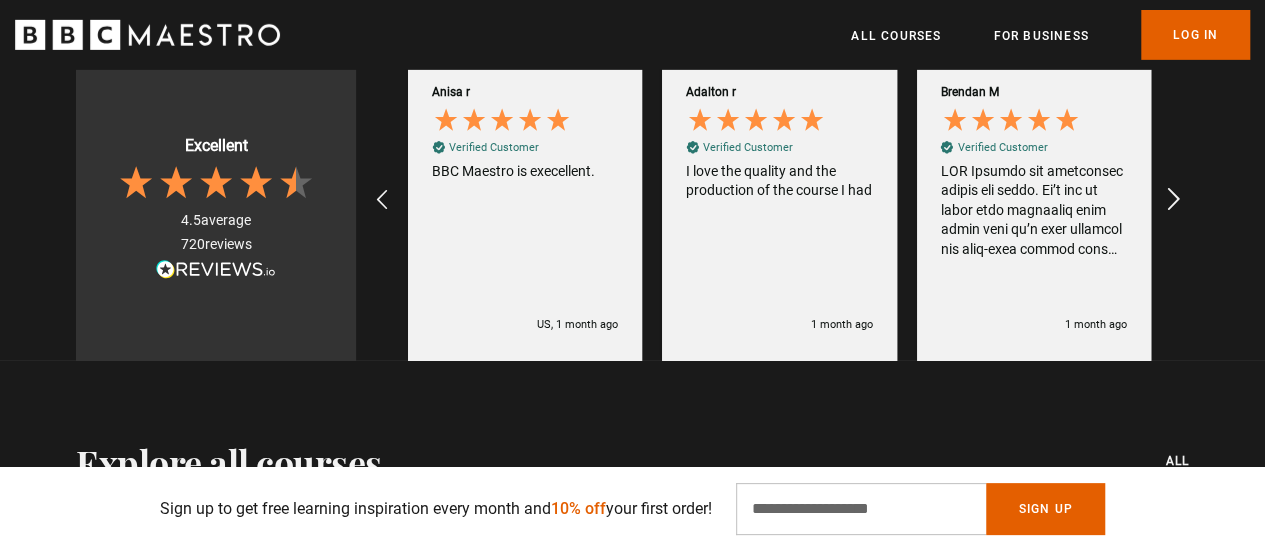 click at bounding box center (1174, 200) 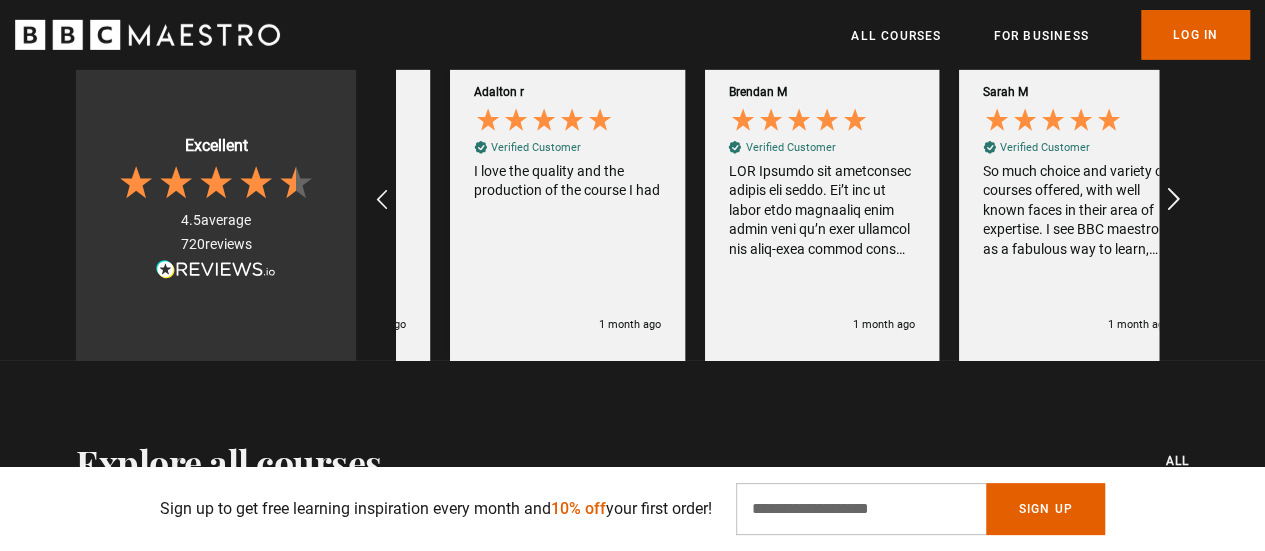 scroll, scrollTop: 0, scrollLeft: 4067, axis: horizontal 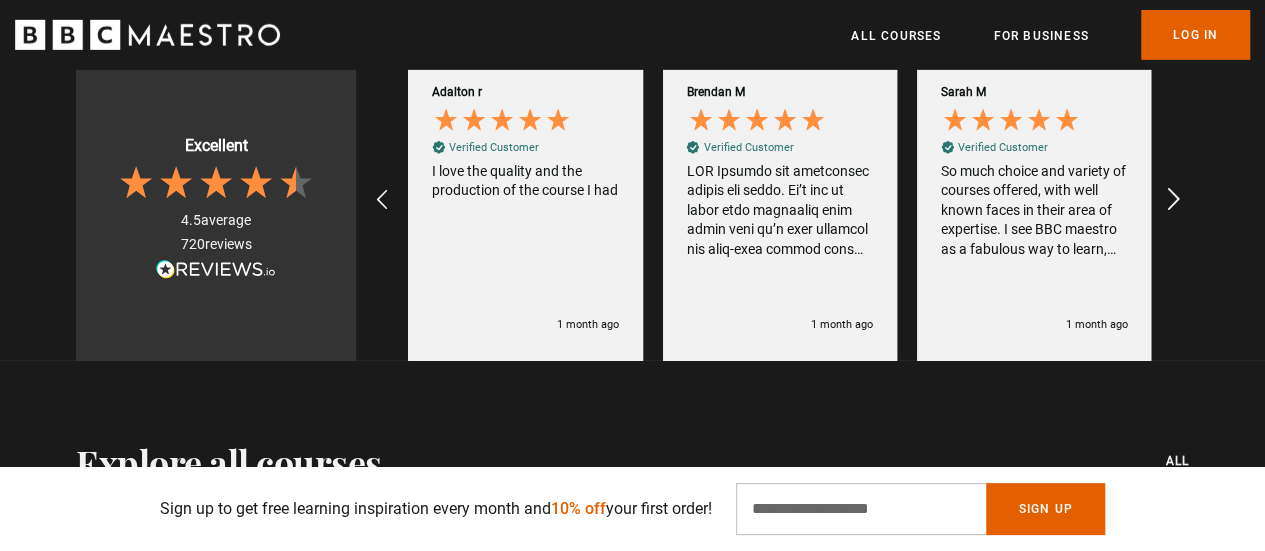 click at bounding box center [1174, 200] 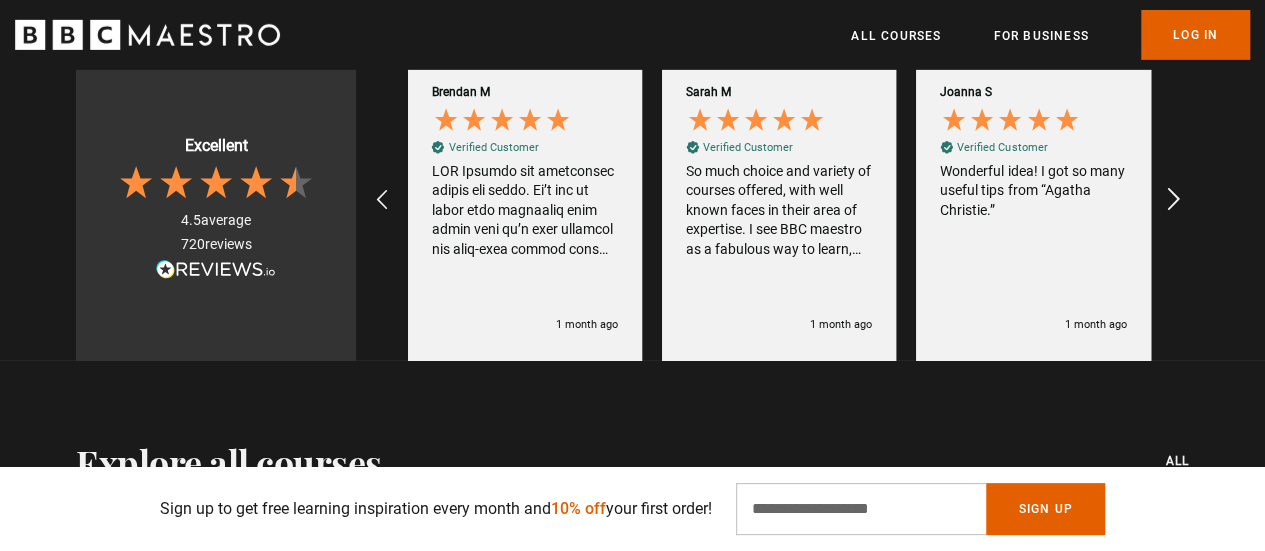 click at bounding box center (1174, 200) 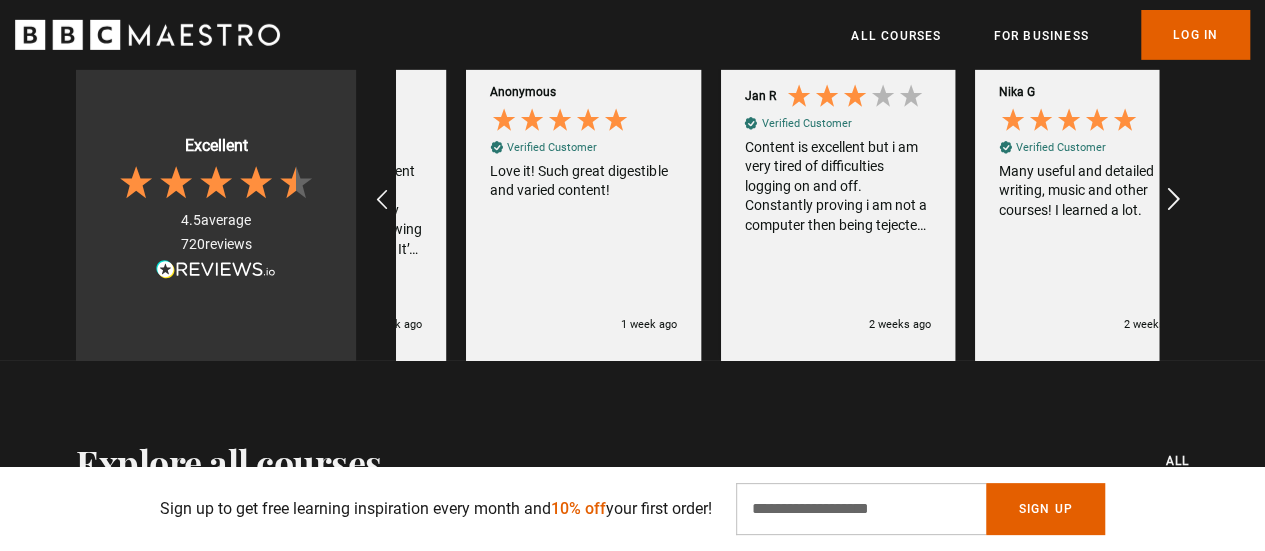 scroll, scrollTop: 0, scrollLeft: 254, axis: horizontal 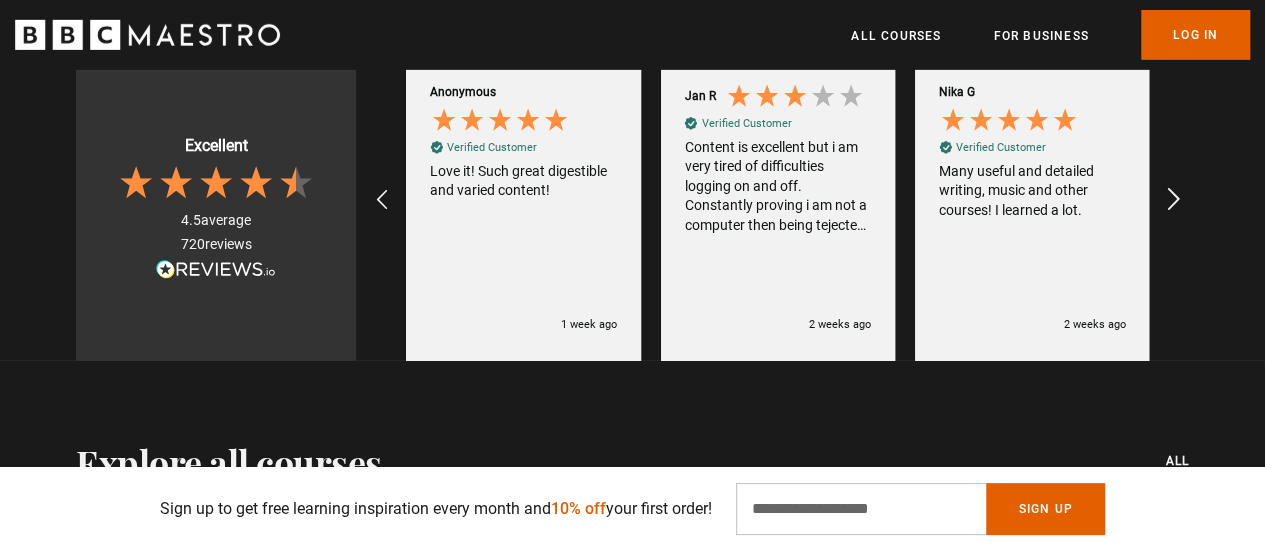 click at bounding box center [1174, 200] 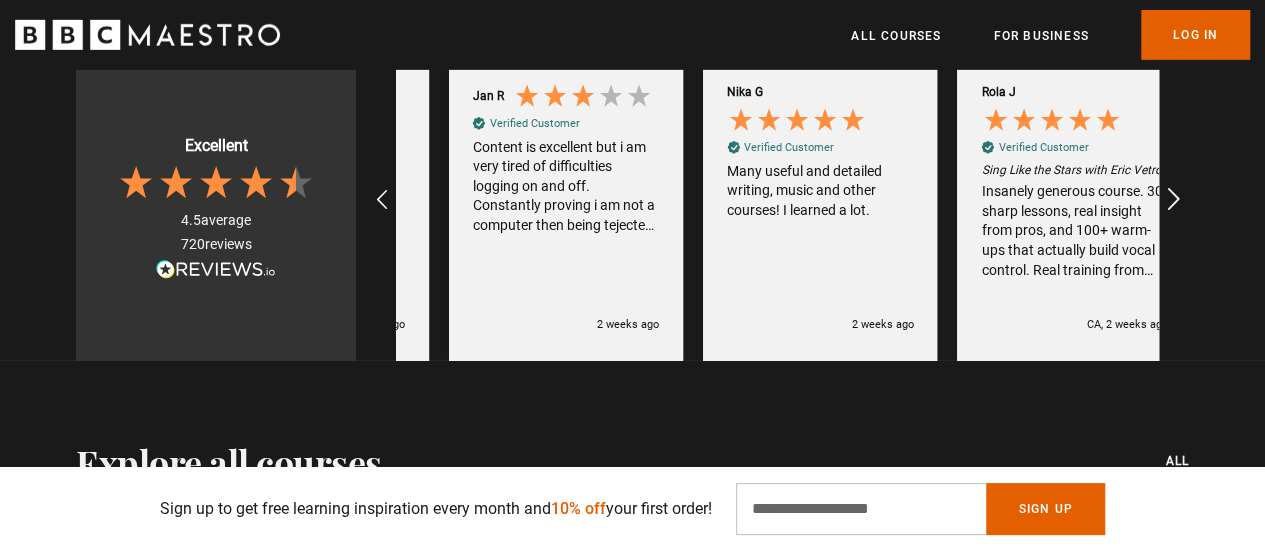 scroll, scrollTop: 0, scrollLeft: 508, axis: horizontal 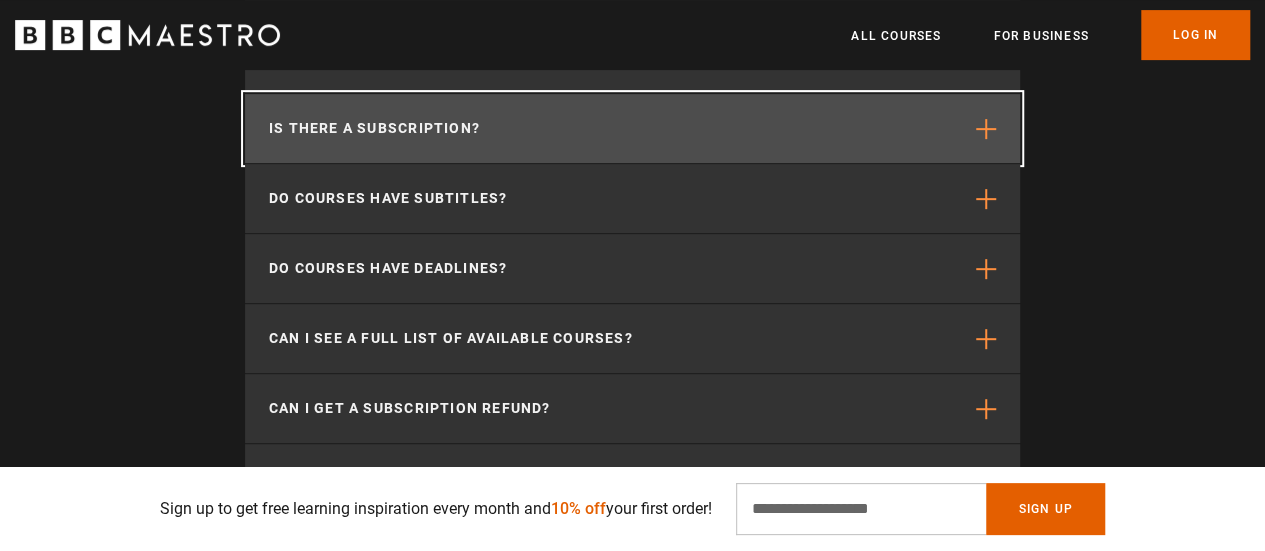 click at bounding box center [986, 129] 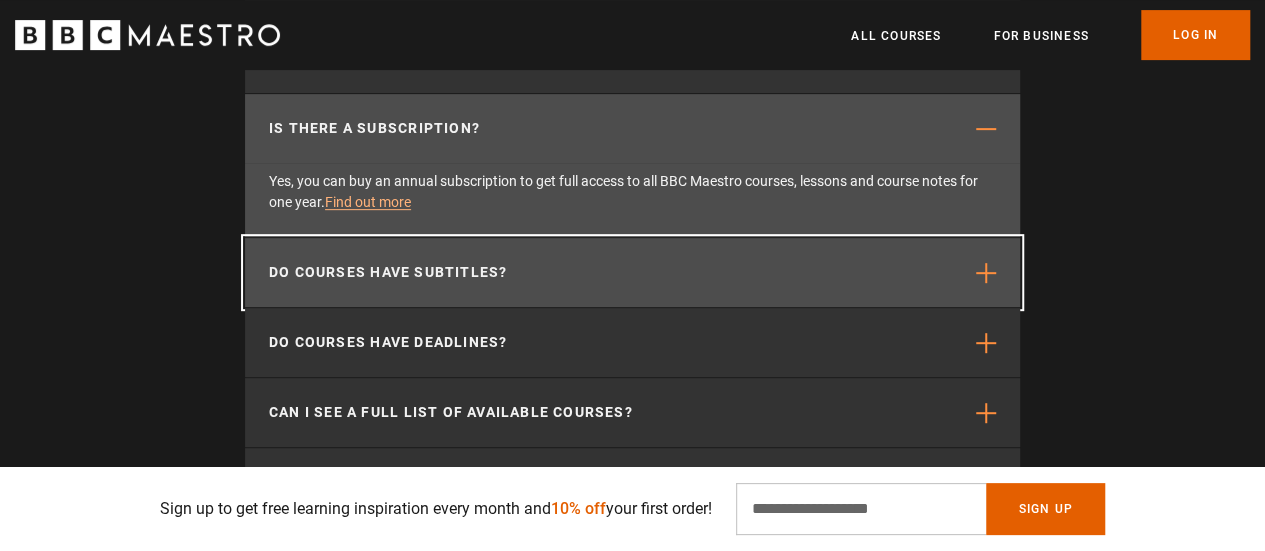 click at bounding box center (986, 273) 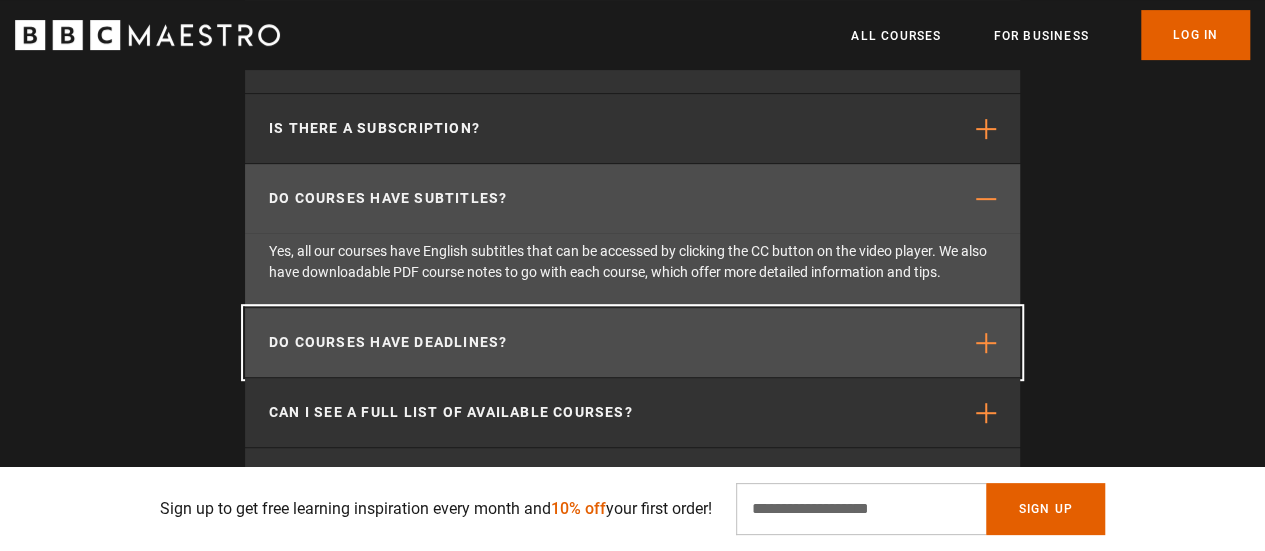 click at bounding box center (986, 343) 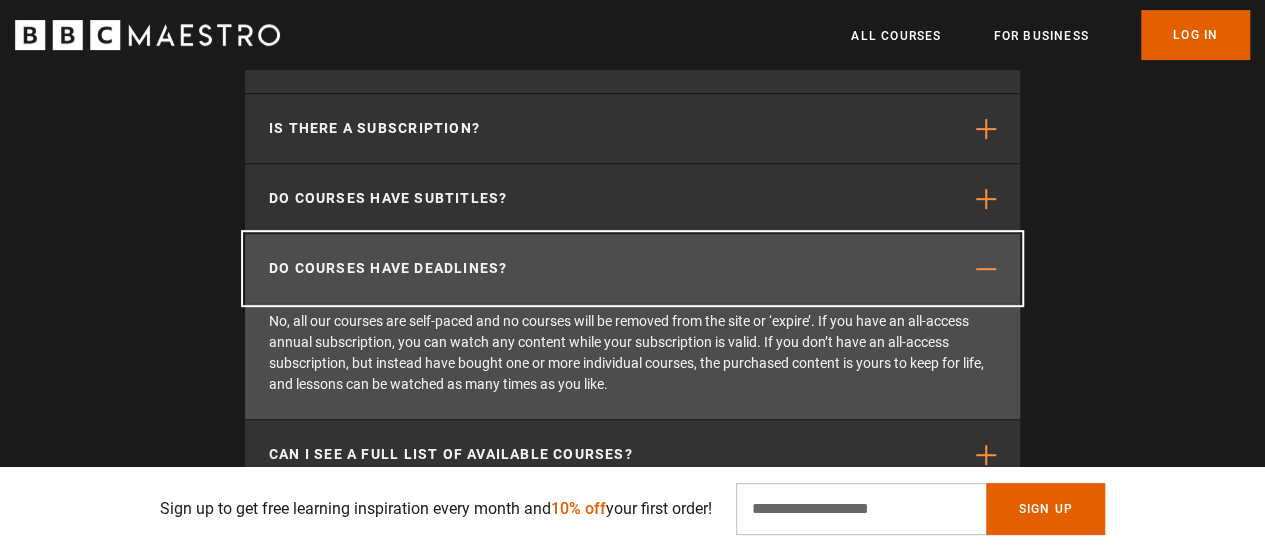 scroll, scrollTop: 0, scrollLeft: 1016, axis: horizontal 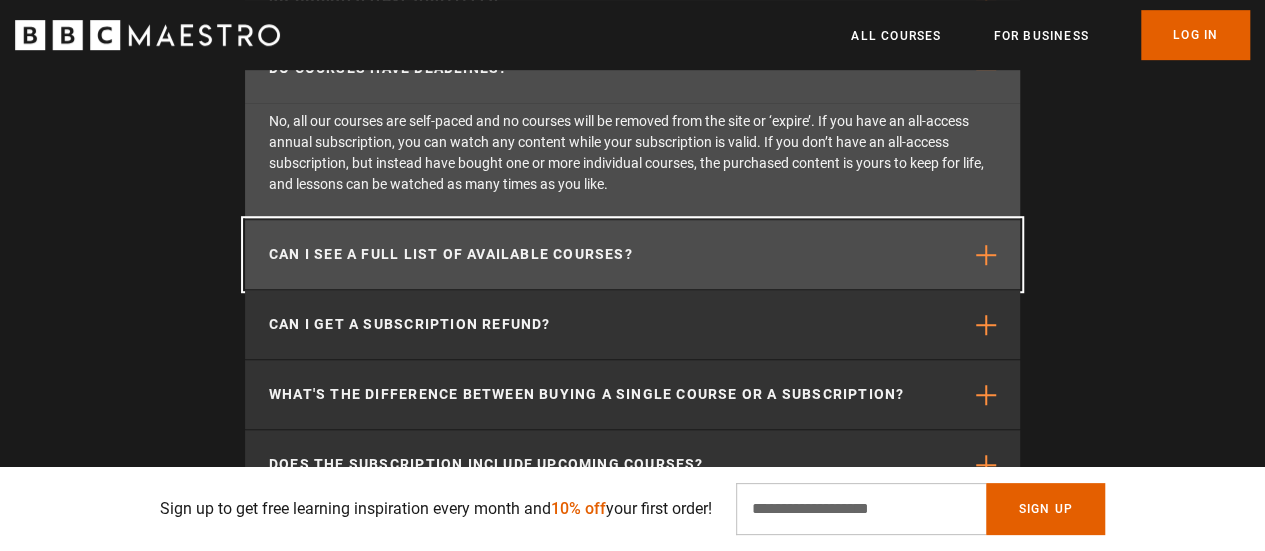 click at bounding box center [986, 255] 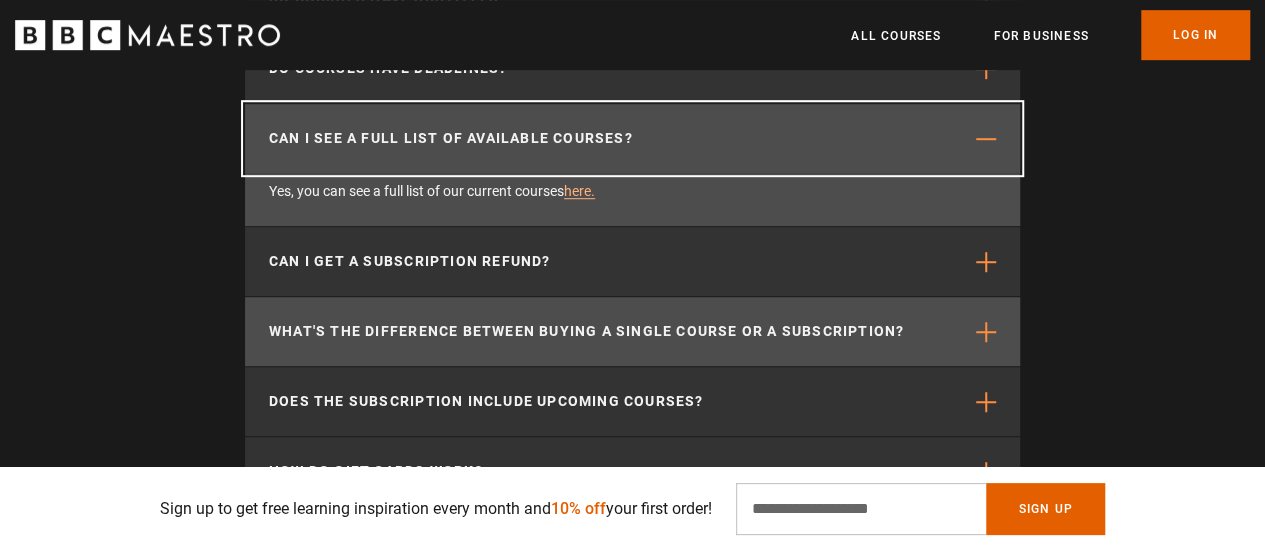 scroll, scrollTop: 0, scrollLeft: 1779, axis: horizontal 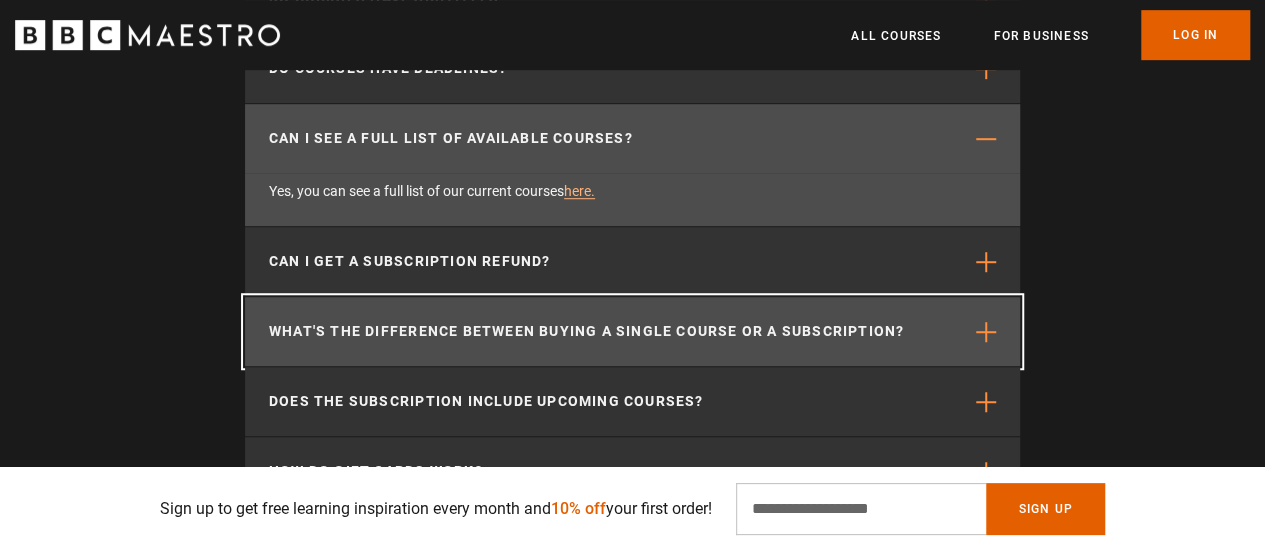 click on "What's the difference between buying a single course or a subscription?" at bounding box center [632, 331] 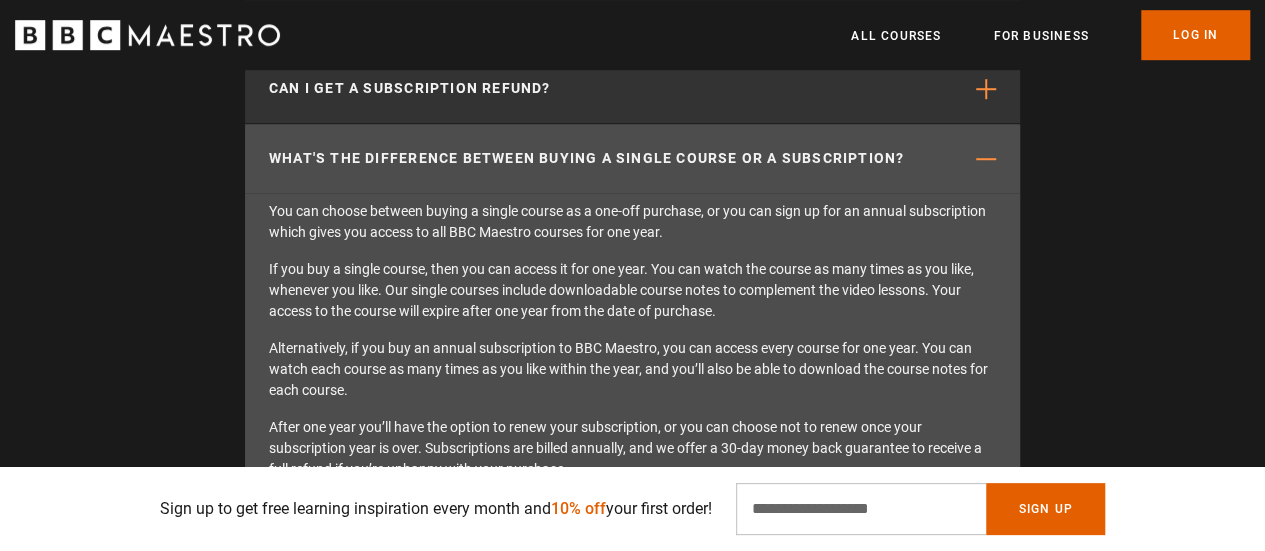 scroll, scrollTop: 4518, scrollLeft: 0, axis: vertical 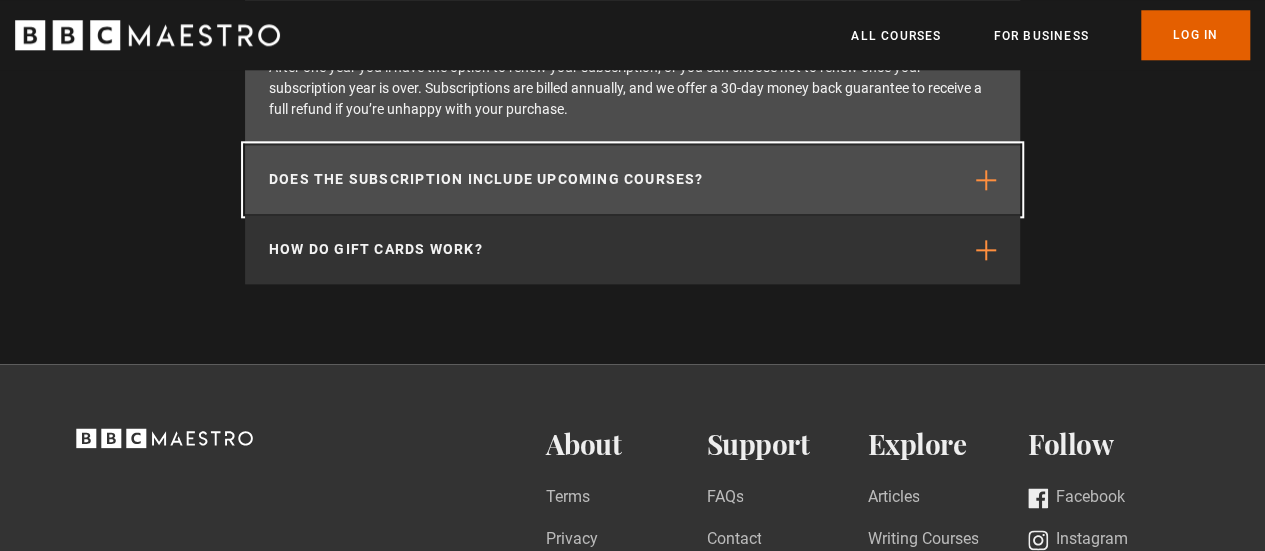 click at bounding box center (986, 180) 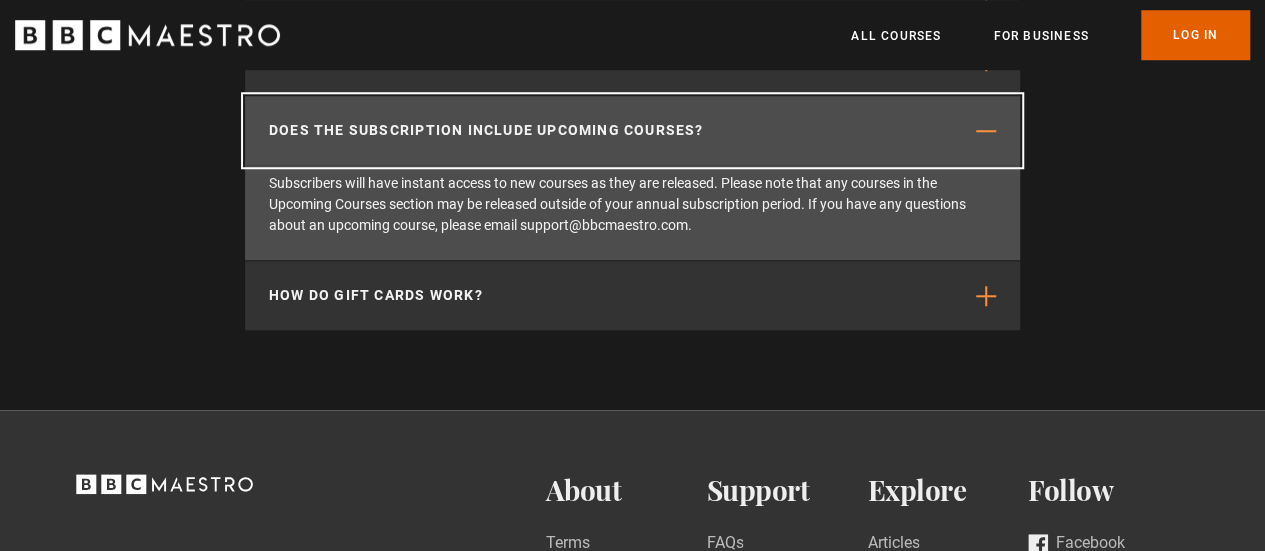 scroll, scrollTop: 4558, scrollLeft: 0, axis: vertical 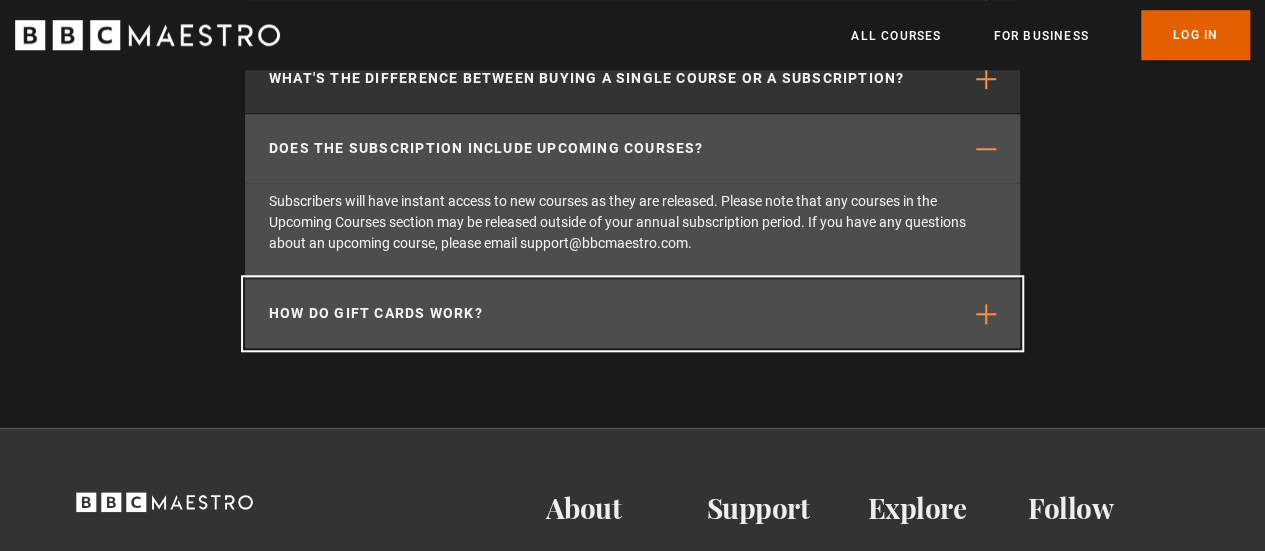 click on "How do gift cards work?" at bounding box center [632, 313] 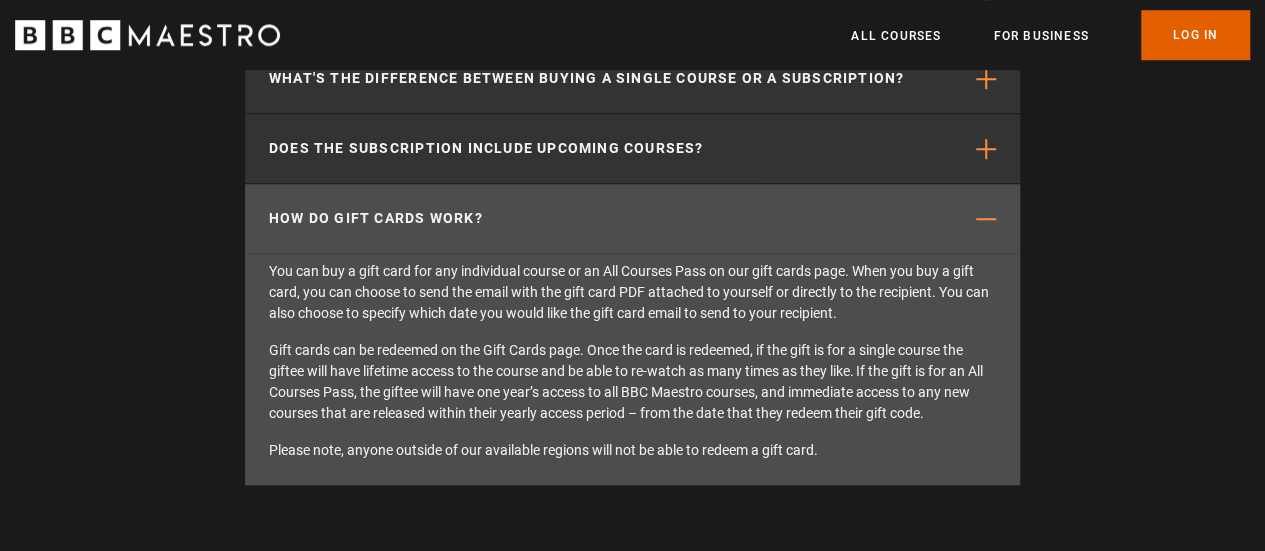 click on "Menu
Close
All Courses
For business
Already have an account?
Log In" at bounding box center [632, 35] 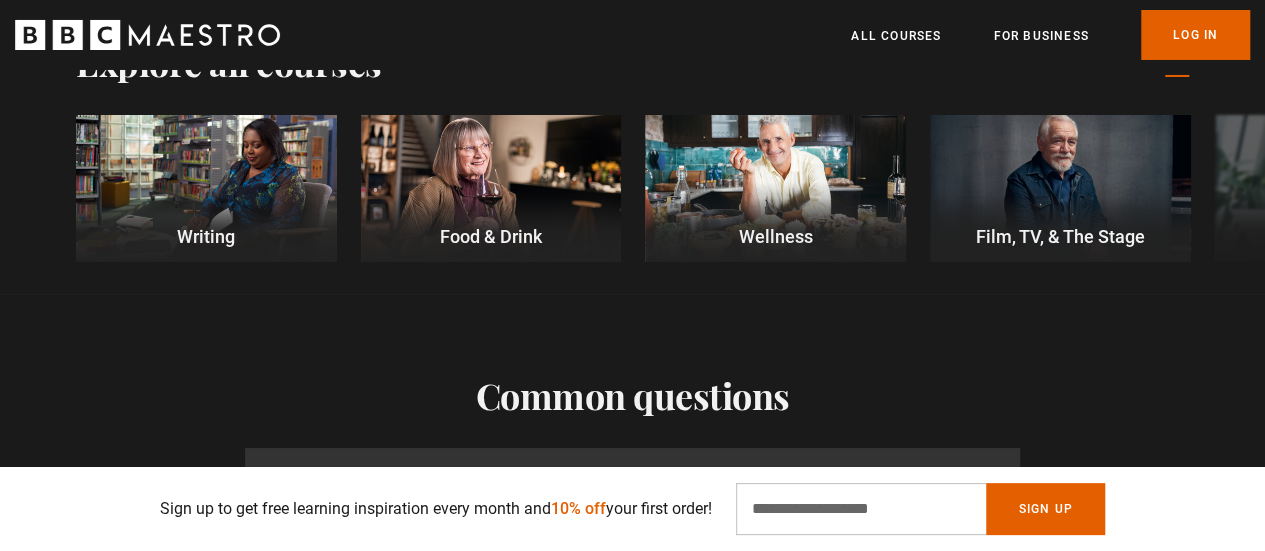 scroll, scrollTop: 3112, scrollLeft: 0, axis: vertical 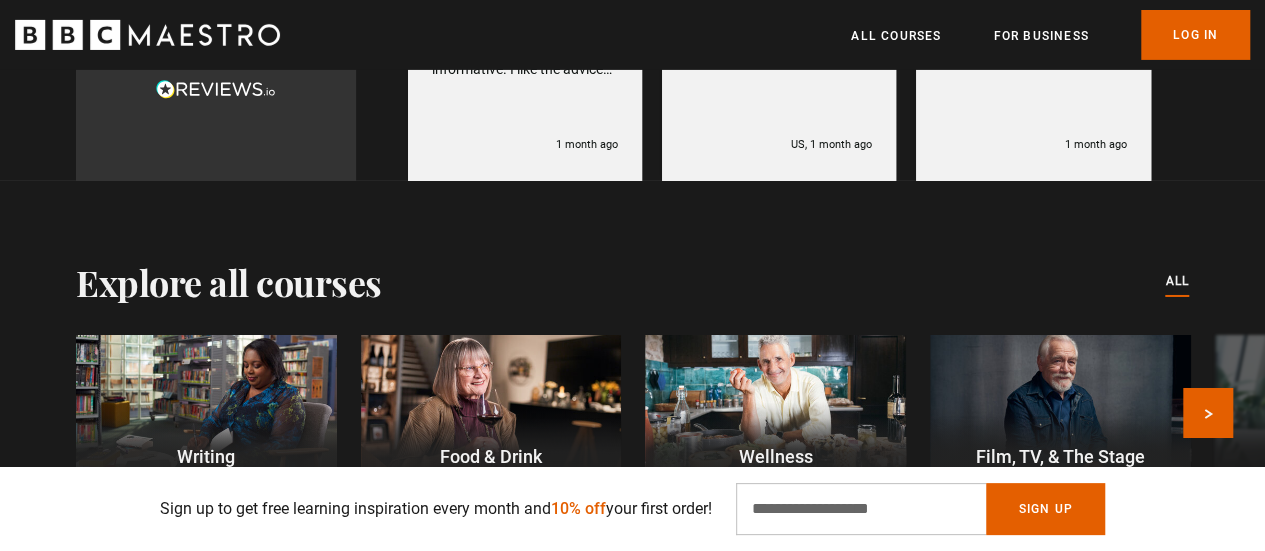 click at bounding box center (1345, 408) 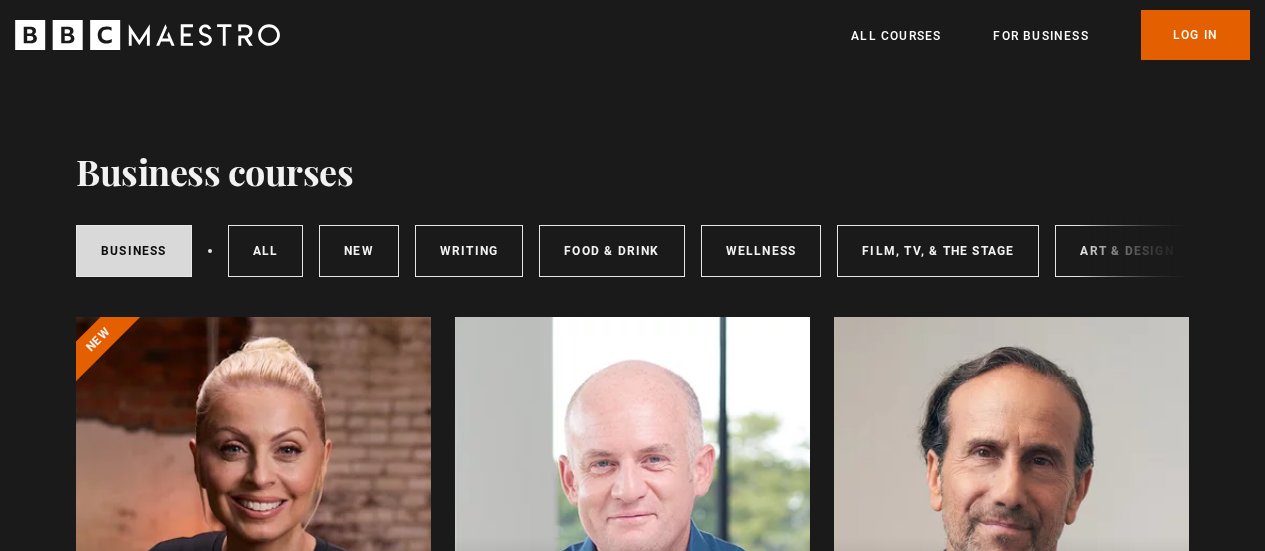 scroll, scrollTop: 482, scrollLeft: 0, axis: vertical 